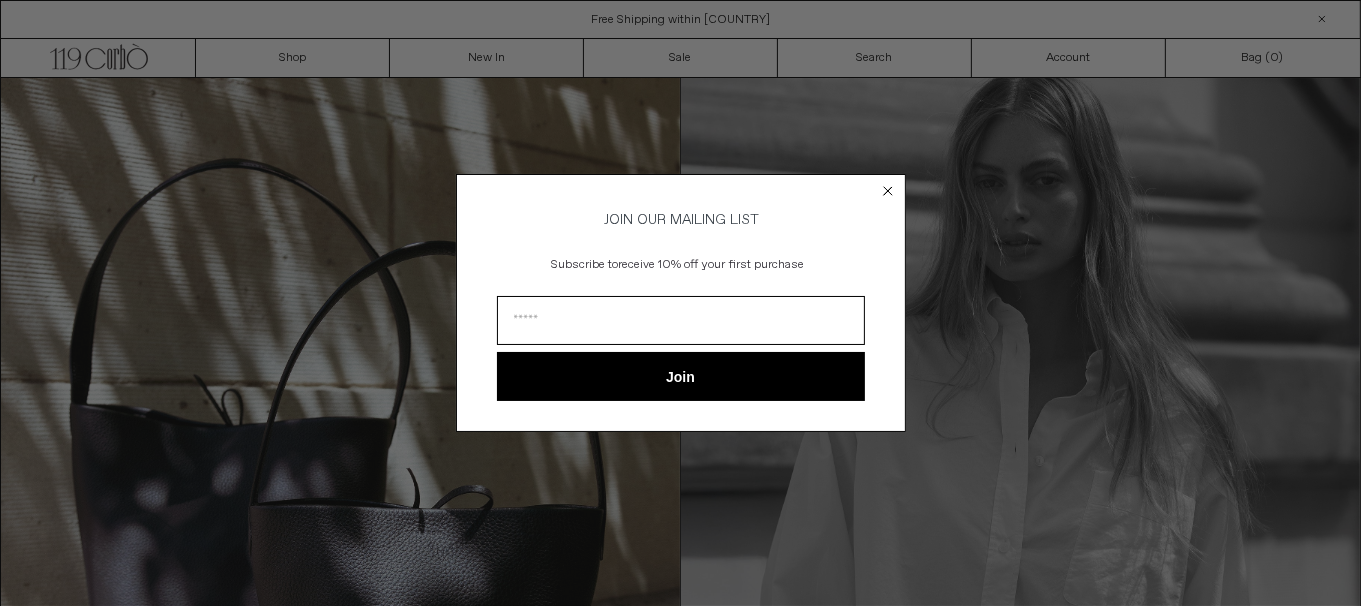 scroll, scrollTop: 0, scrollLeft: 0, axis: both 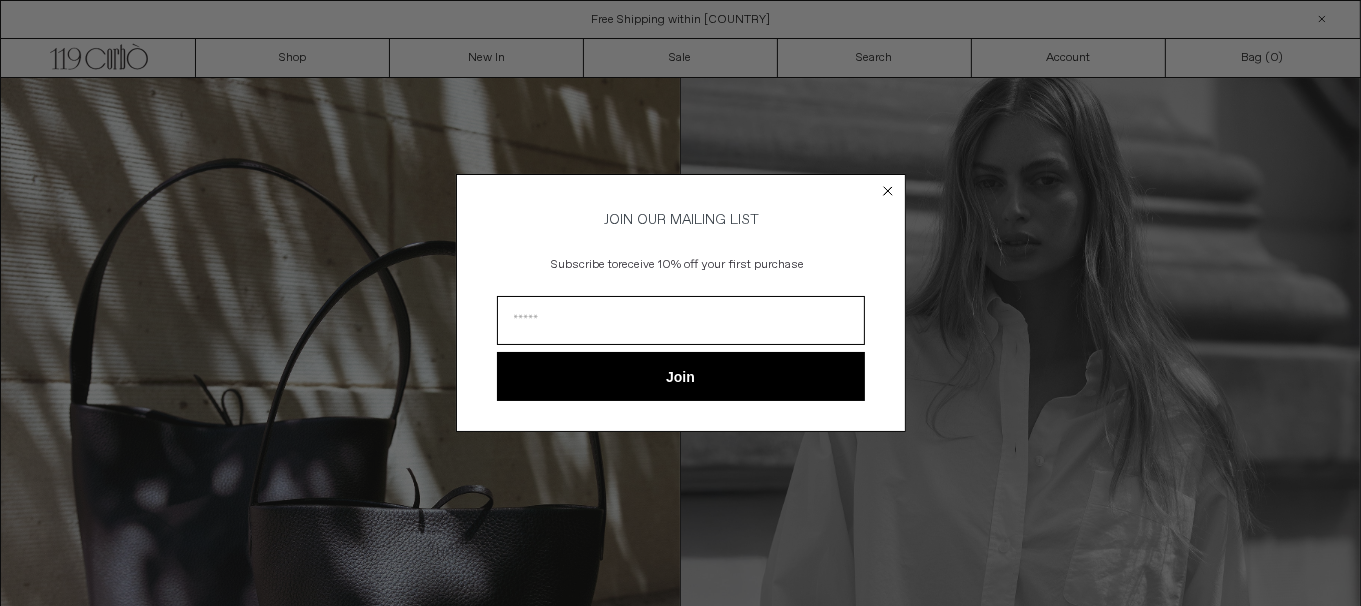 click 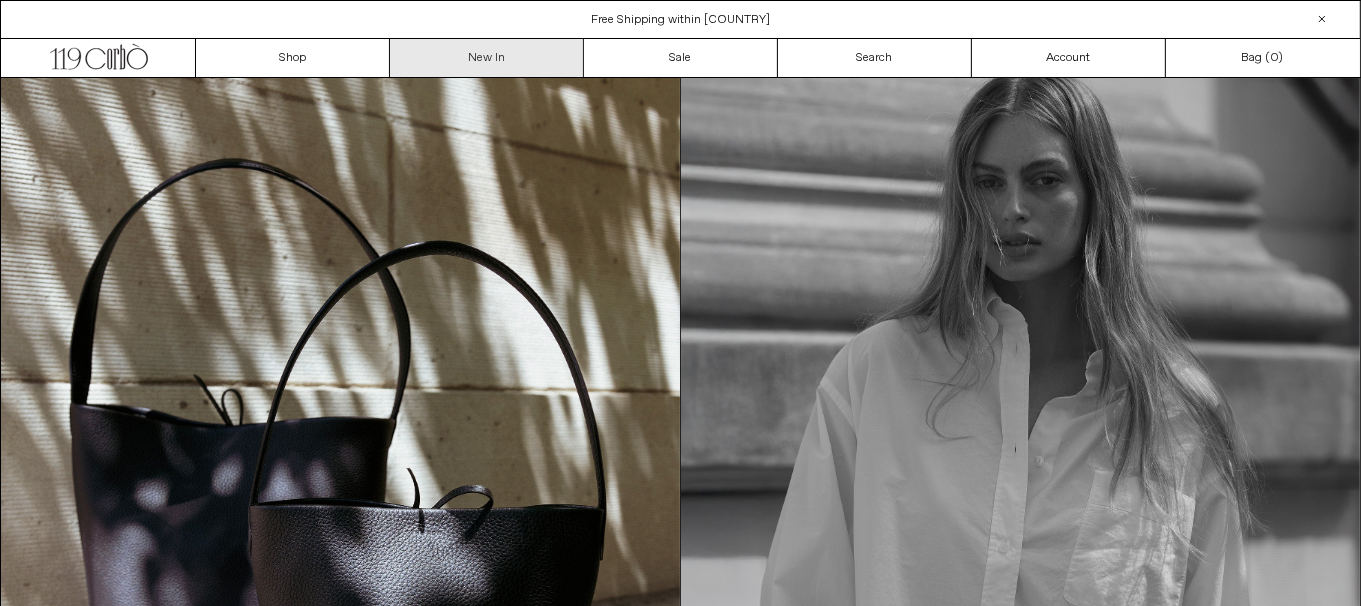 click on "New In" at bounding box center [487, 58] 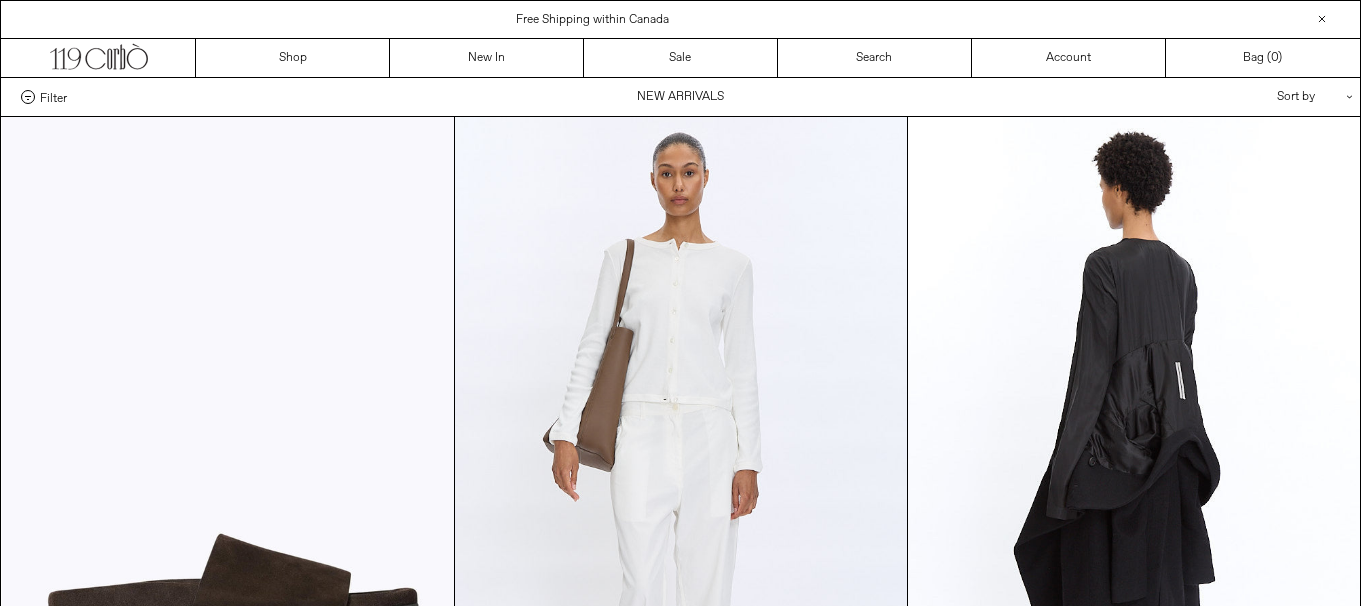 scroll, scrollTop: 0, scrollLeft: 0, axis: both 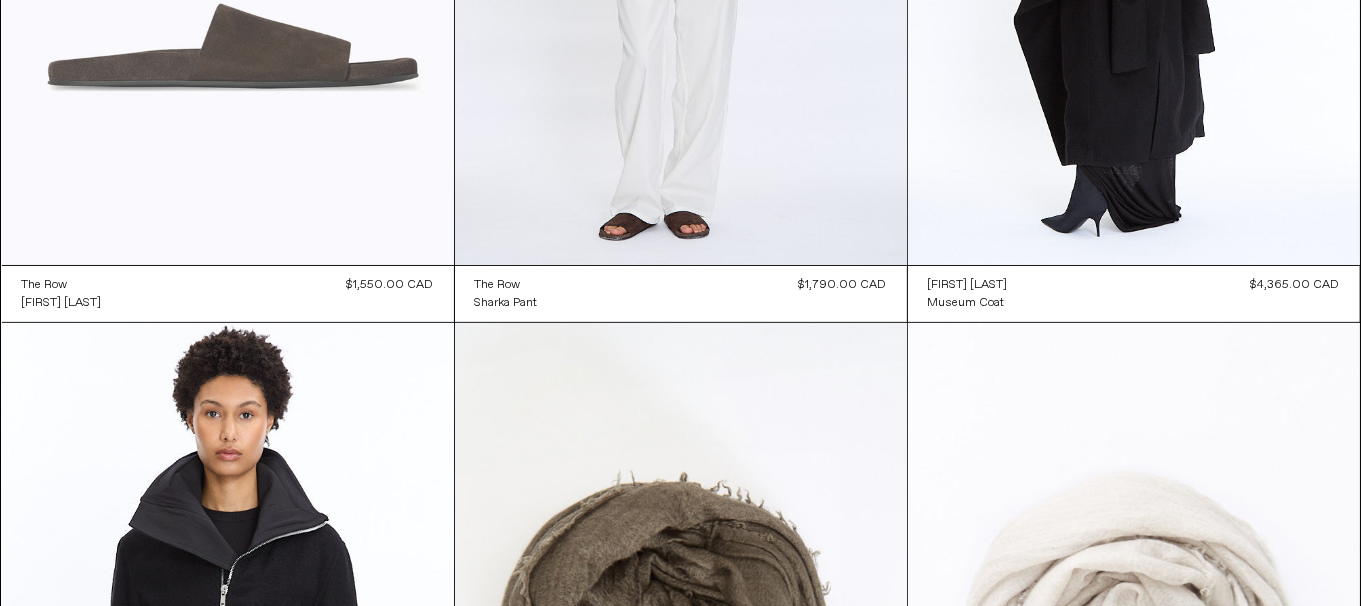 click at bounding box center [228, -74] 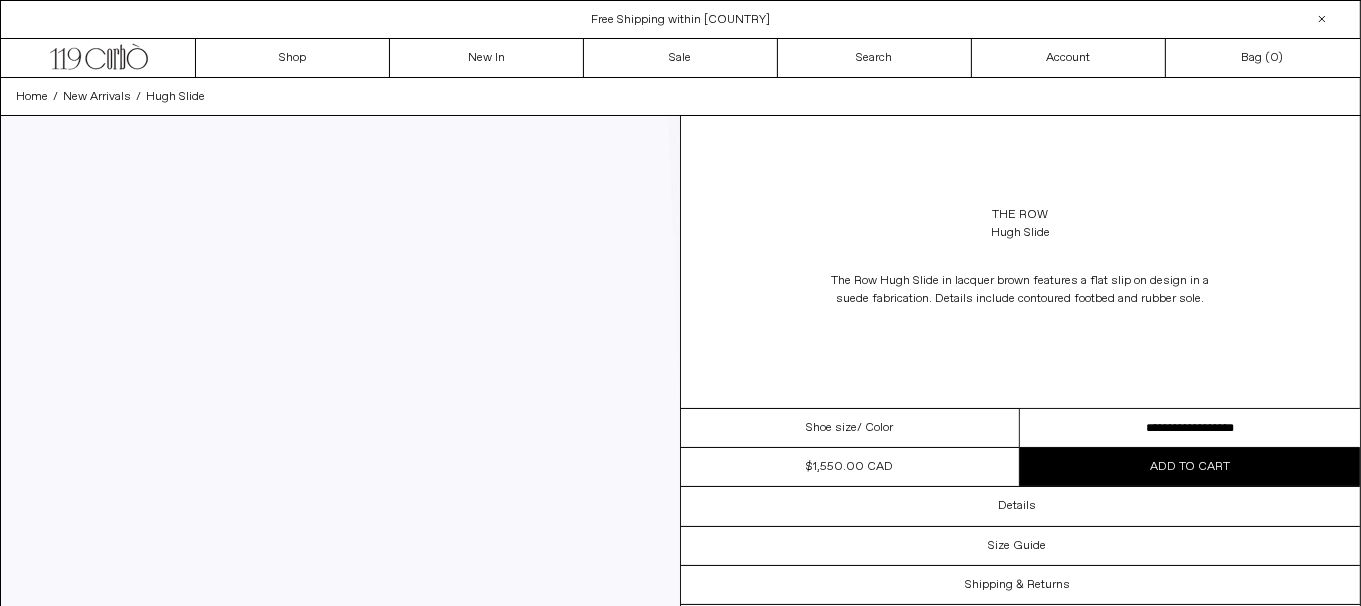 scroll, scrollTop: 0, scrollLeft: 0, axis: both 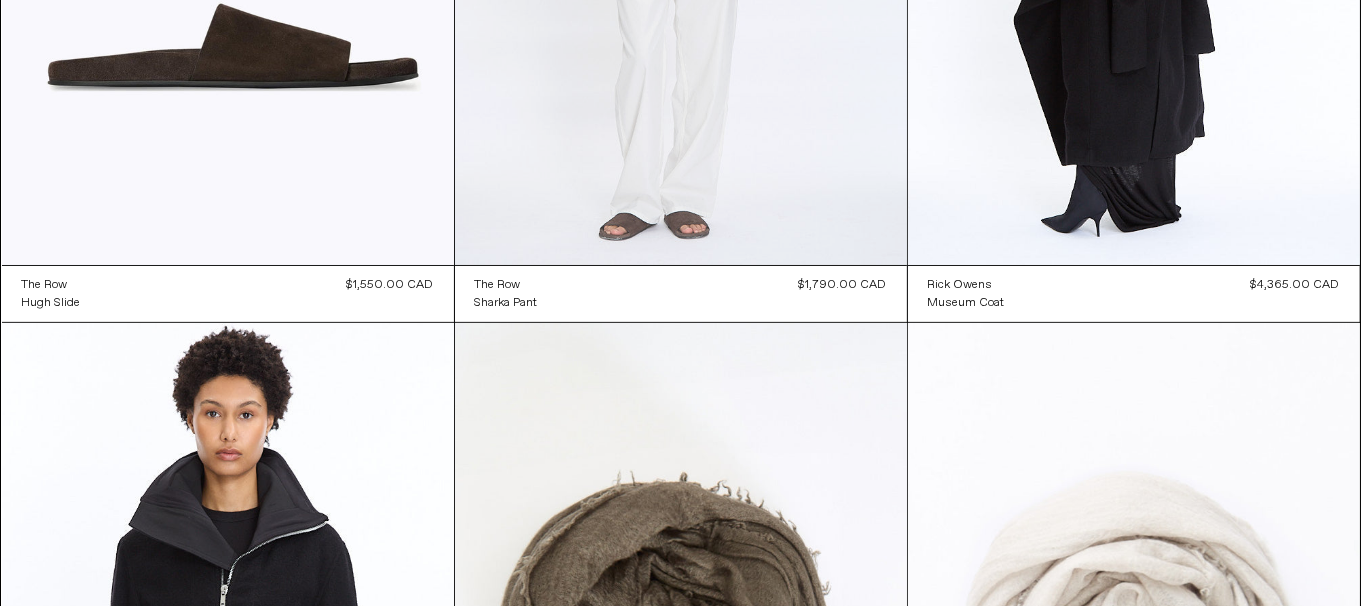 click at bounding box center [681, -74] 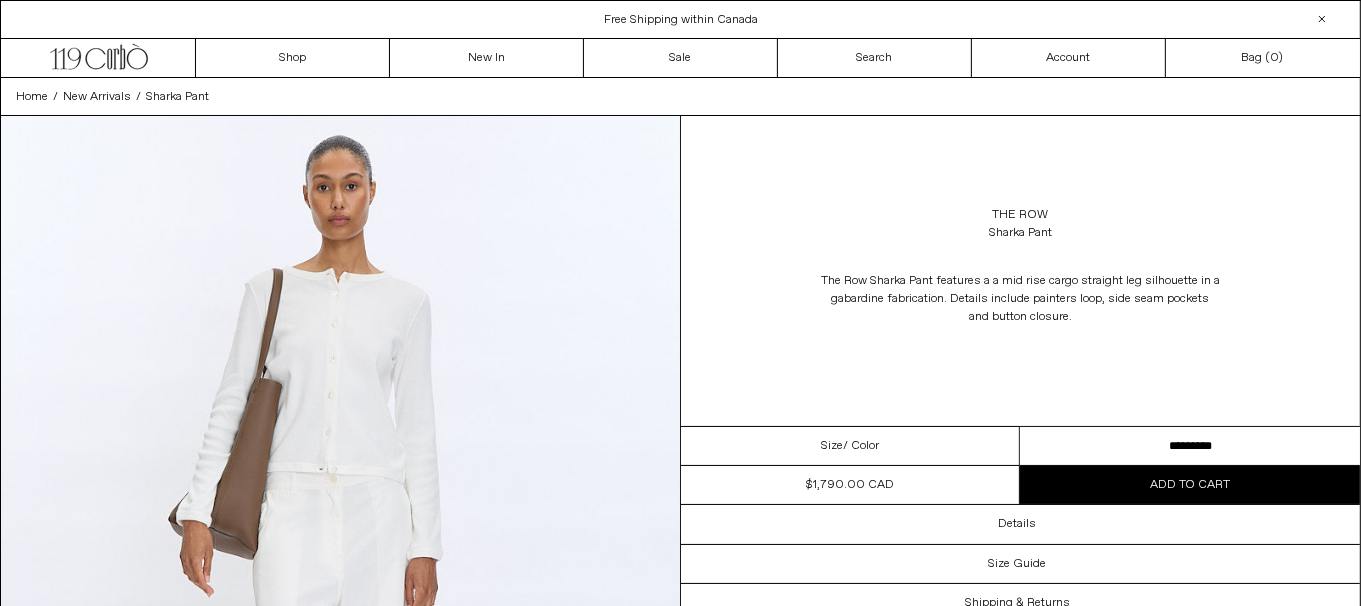 scroll, scrollTop: 0, scrollLeft: 0, axis: both 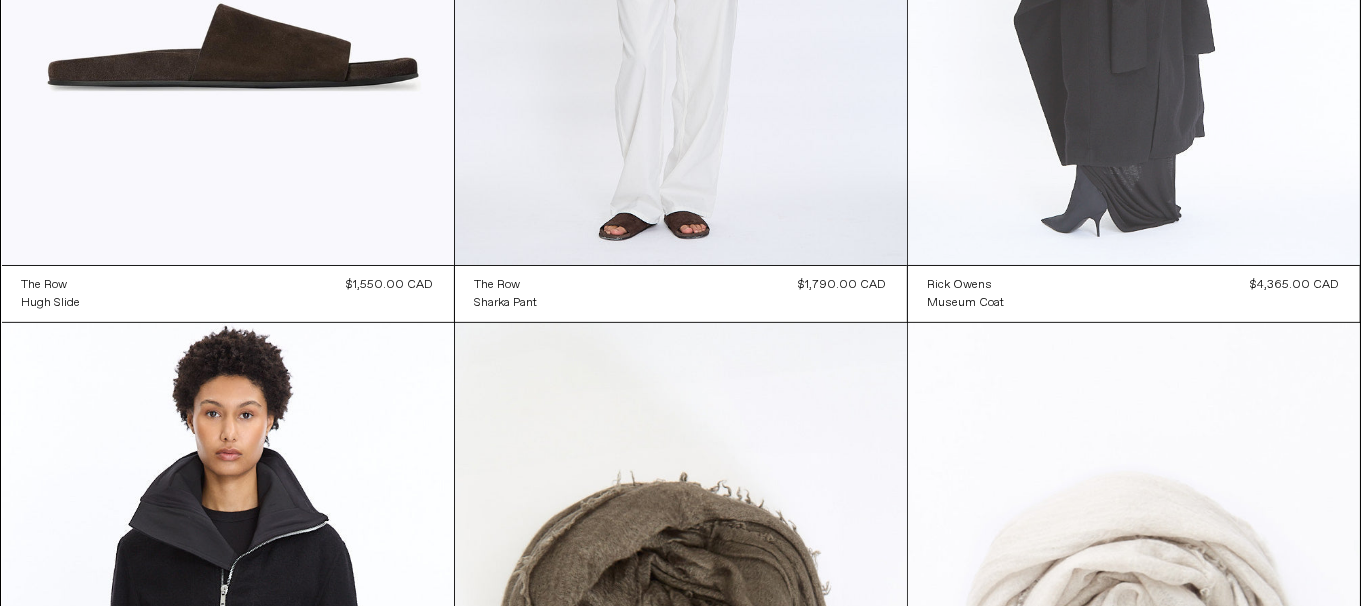 drag, startPoint x: 0, startPoint y: 0, endPoint x: 1118, endPoint y: 174, distance: 1131.4592 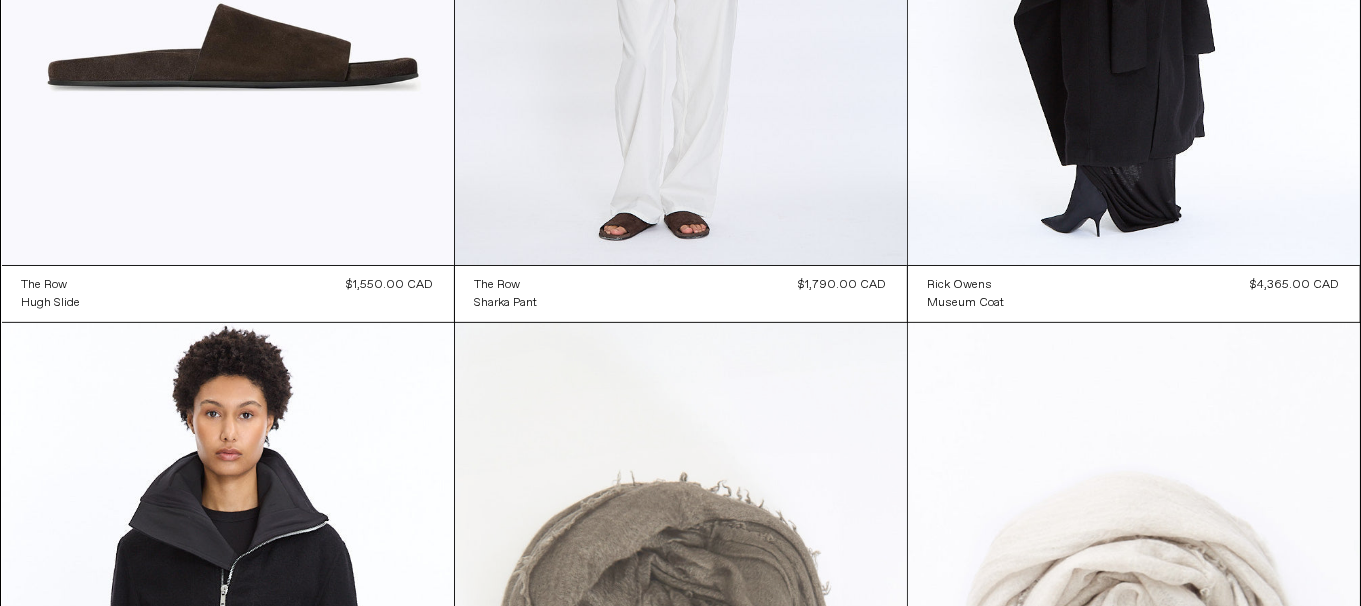 scroll, scrollTop: 0, scrollLeft: 0, axis: both 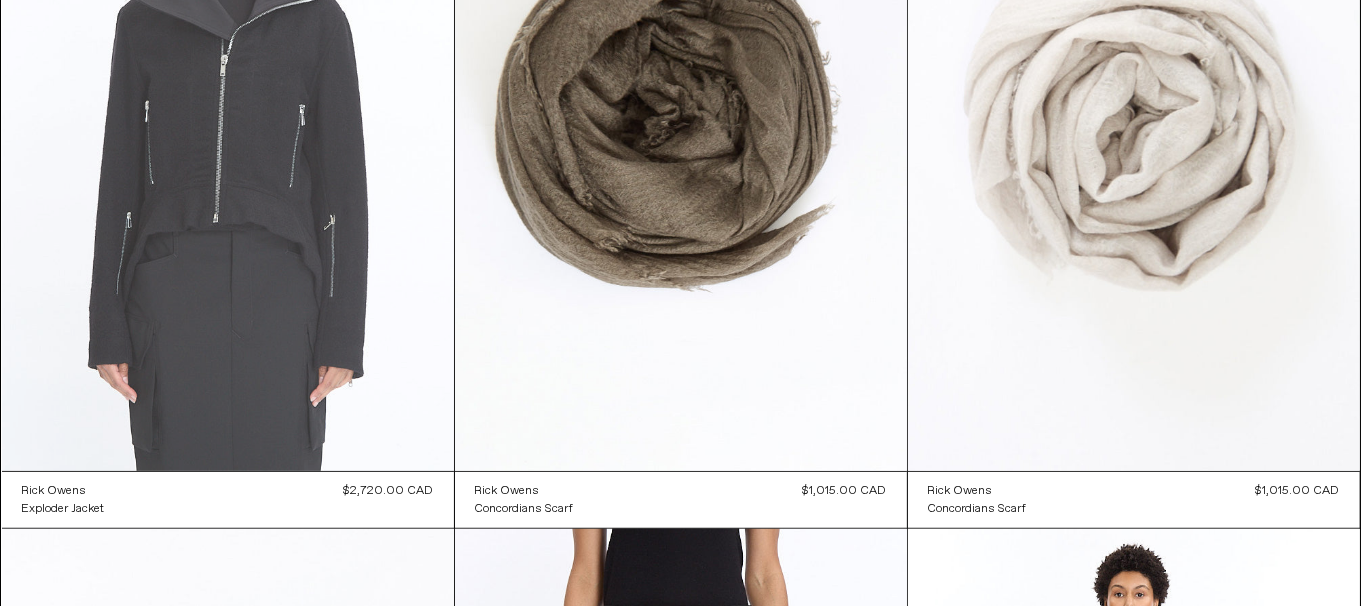 click at bounding box center [228, 132] 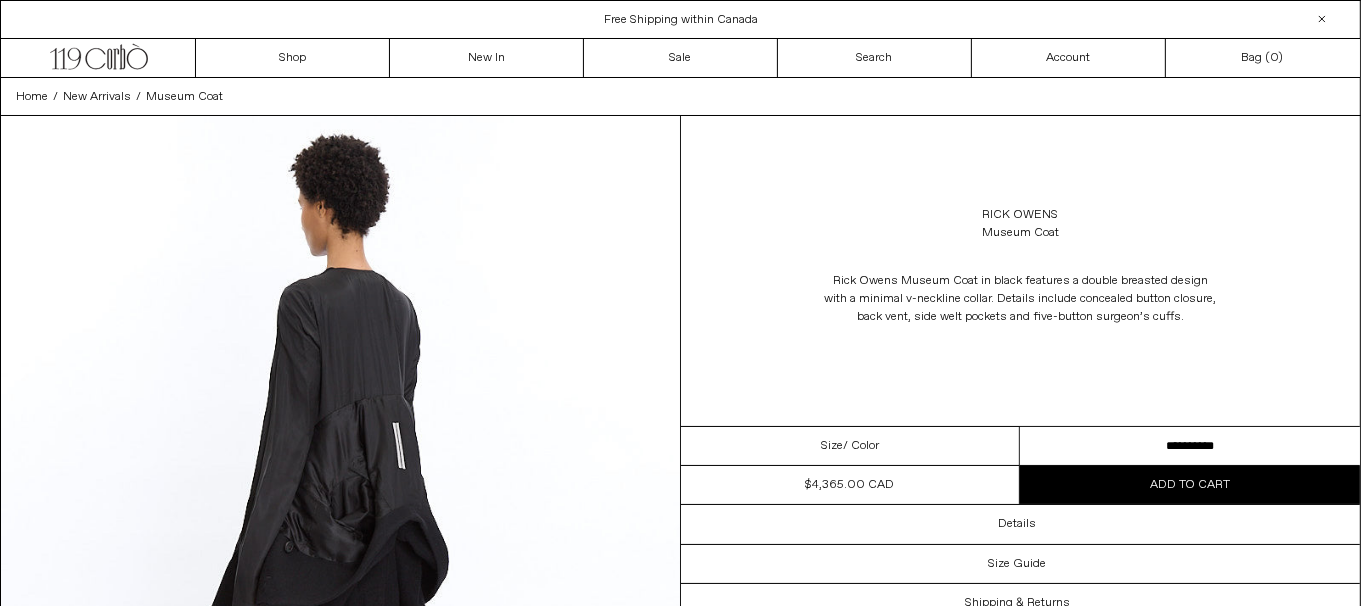 scroll, scrollTop: 0, scrollLeft: 0, axis: both 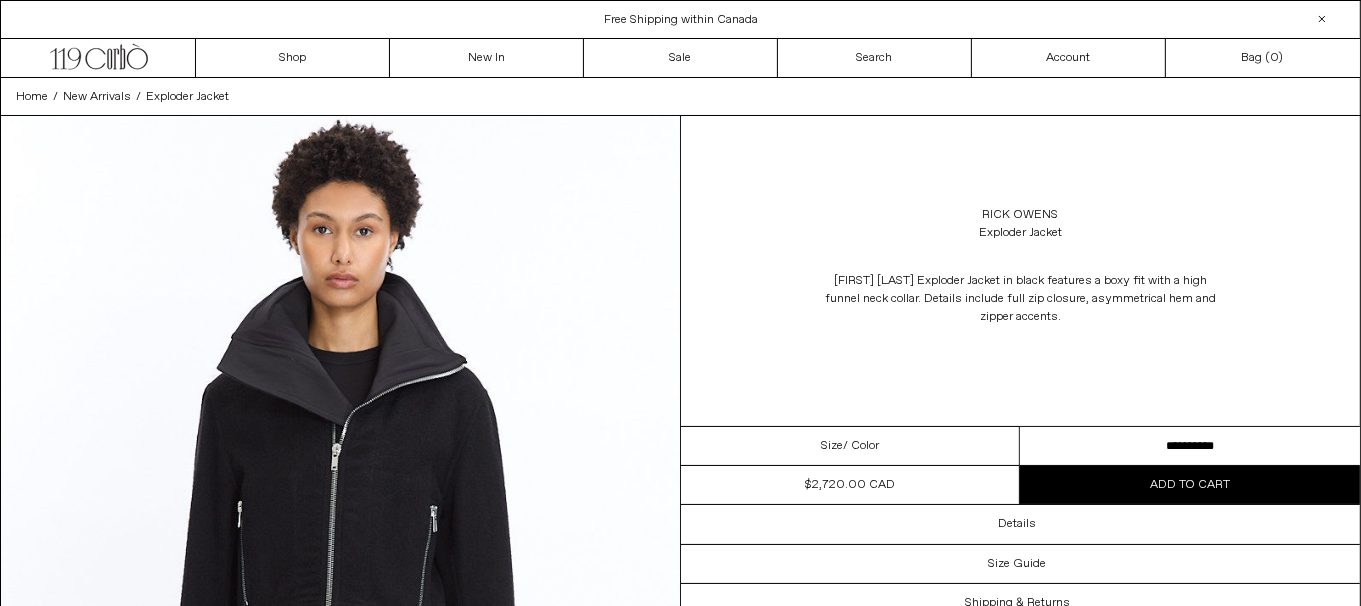 click on "[FIRST] [LAST]
Exploder Jacket
[FIRST] [LAST] Exploder Jacket in black features a boxy fit with a high funnel neck collar. Details include full zip closure, asymmetrical hem and zipper accents." at bounding box center [1021, 271] 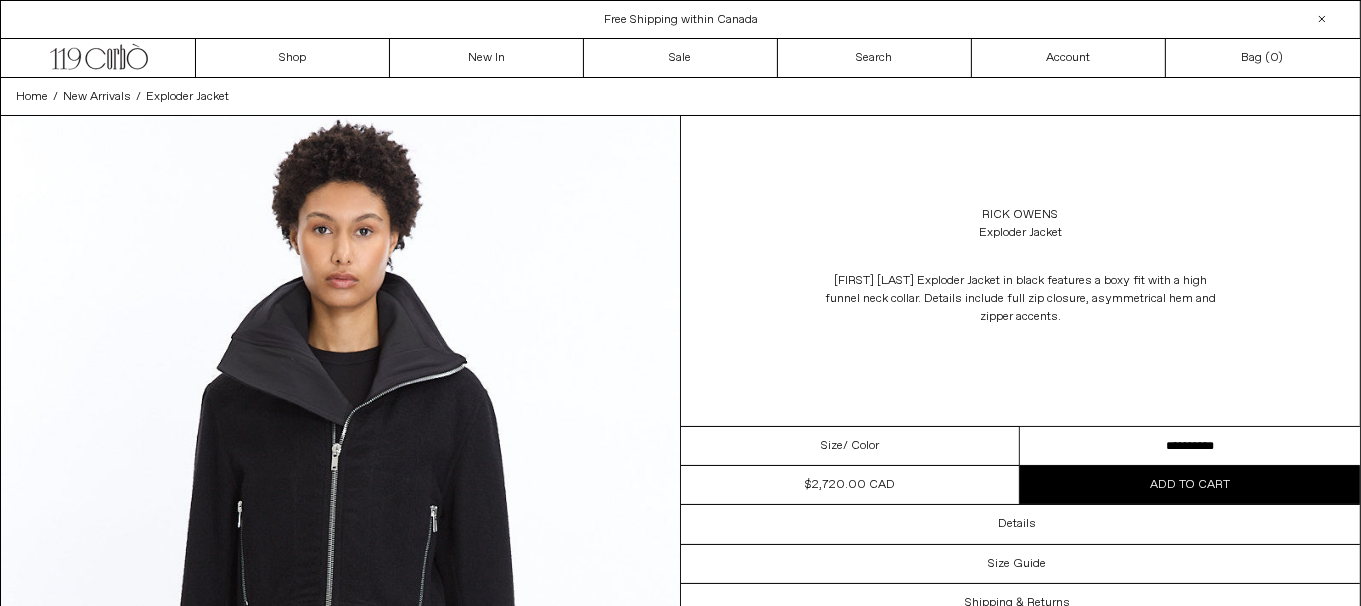 click on "**********" at bounding box center [1190, 446] 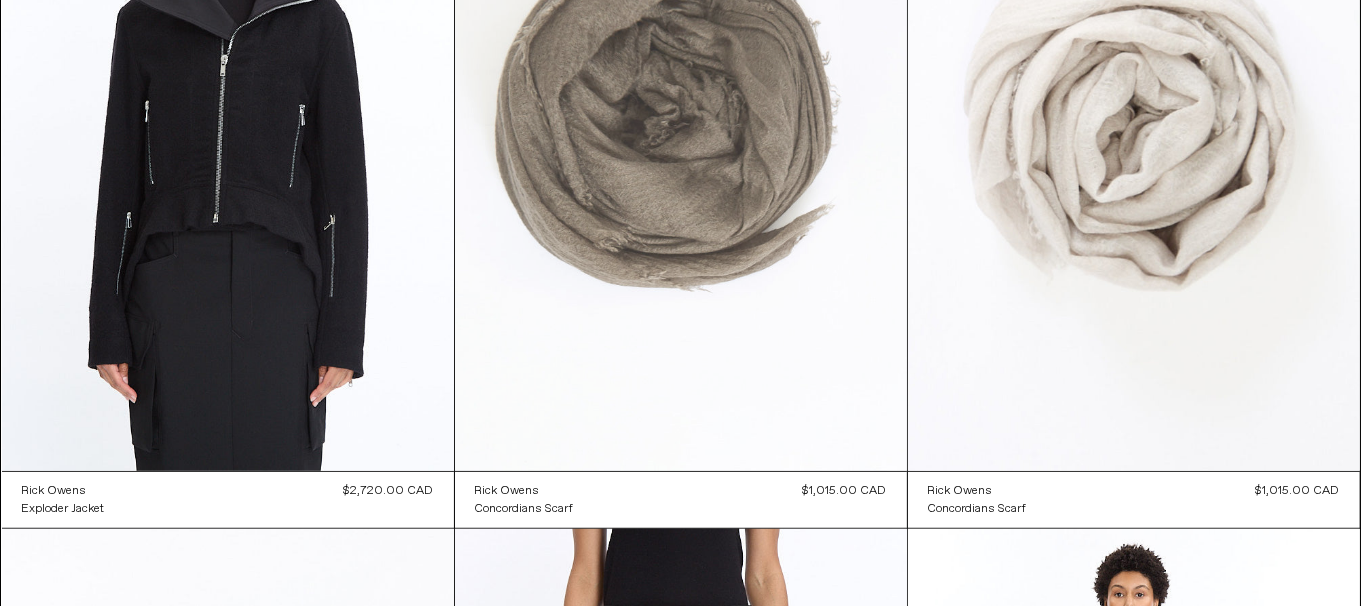 scroll, scrollTop: 0, scrollLeft: 0, axis: both 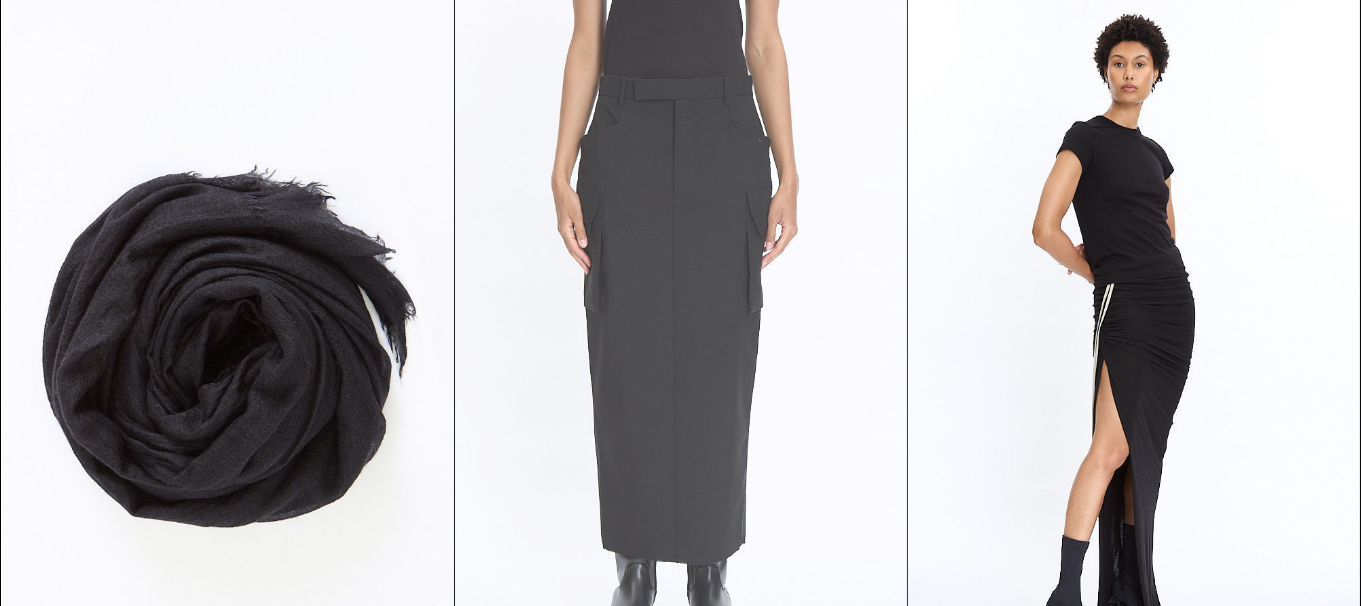 click at bounding box center [681, 338] 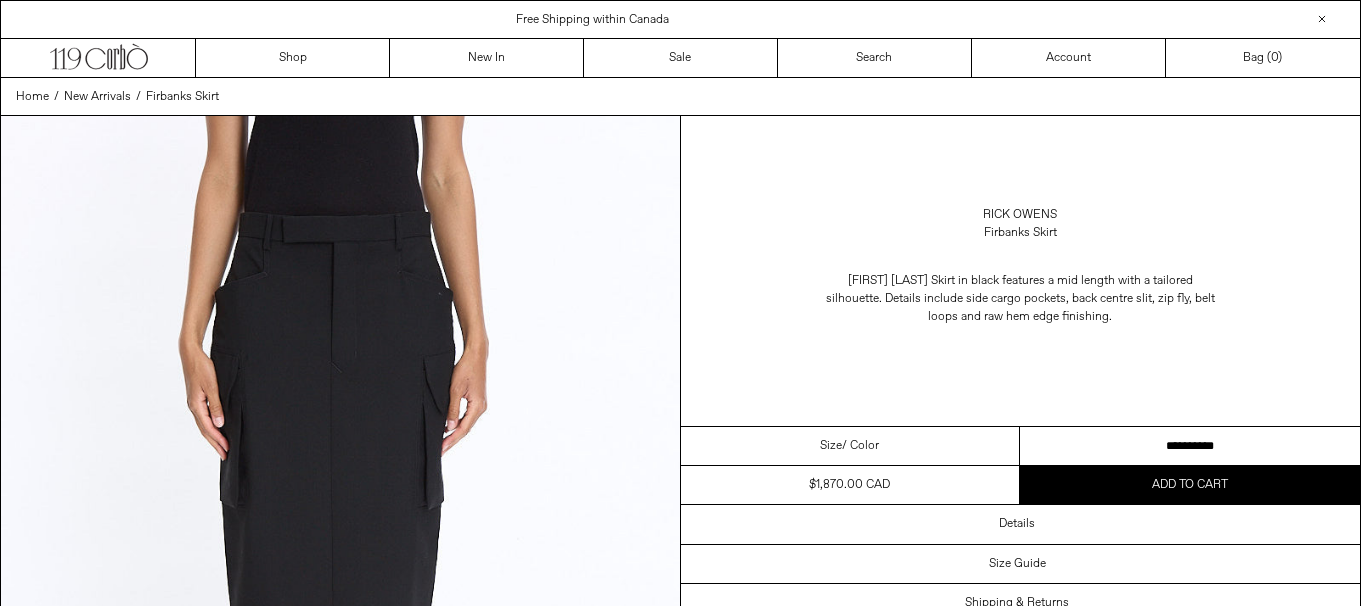 scroll, scrollTop: 0, scrollLeft: 0, axis: both 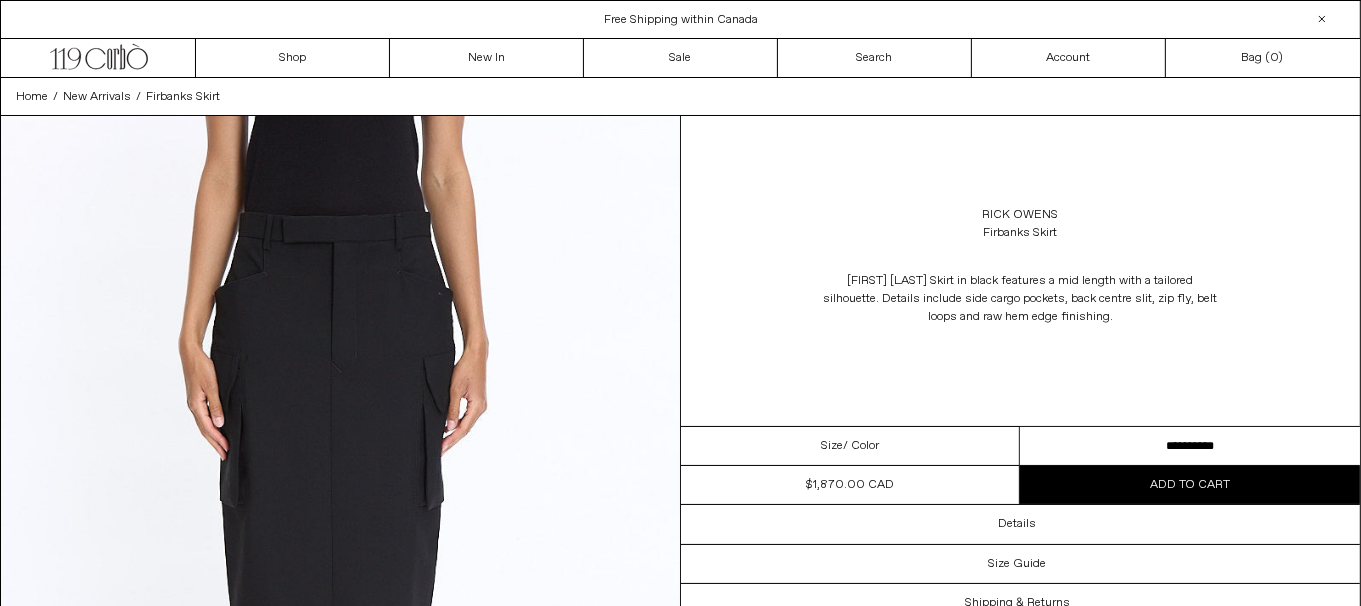 click on "**********" at bounding box center (1190, 446) 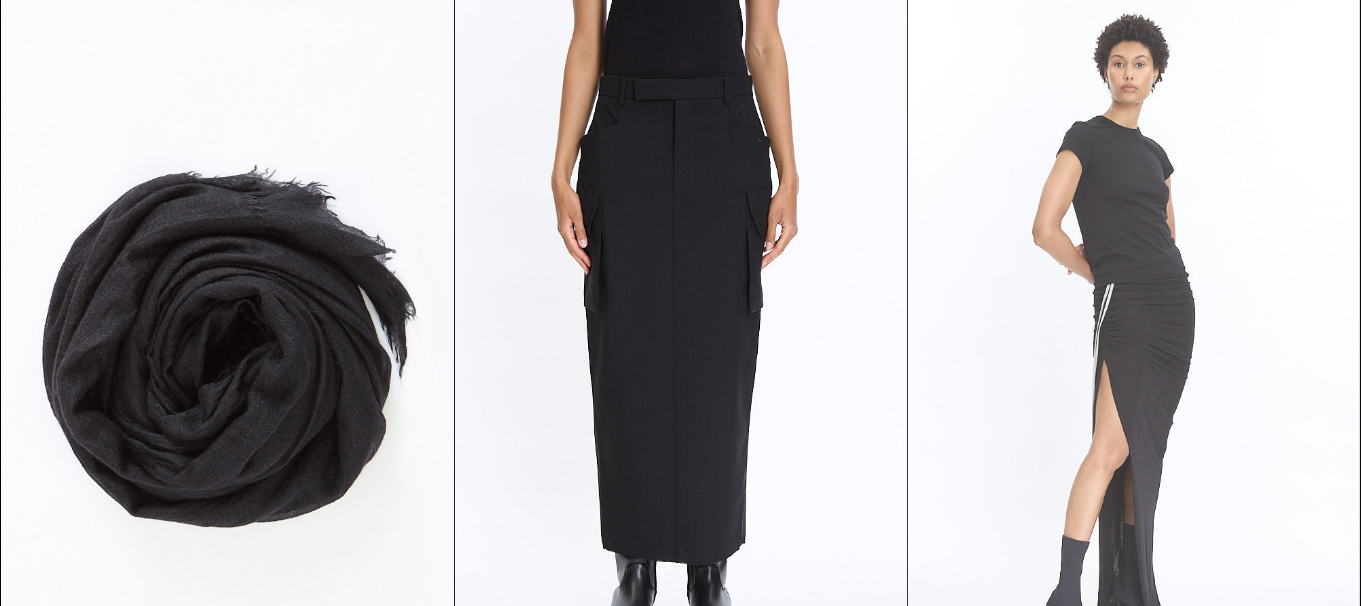 scroll, scrollTop: 1590, scrollLeft: 0, axis: vertical 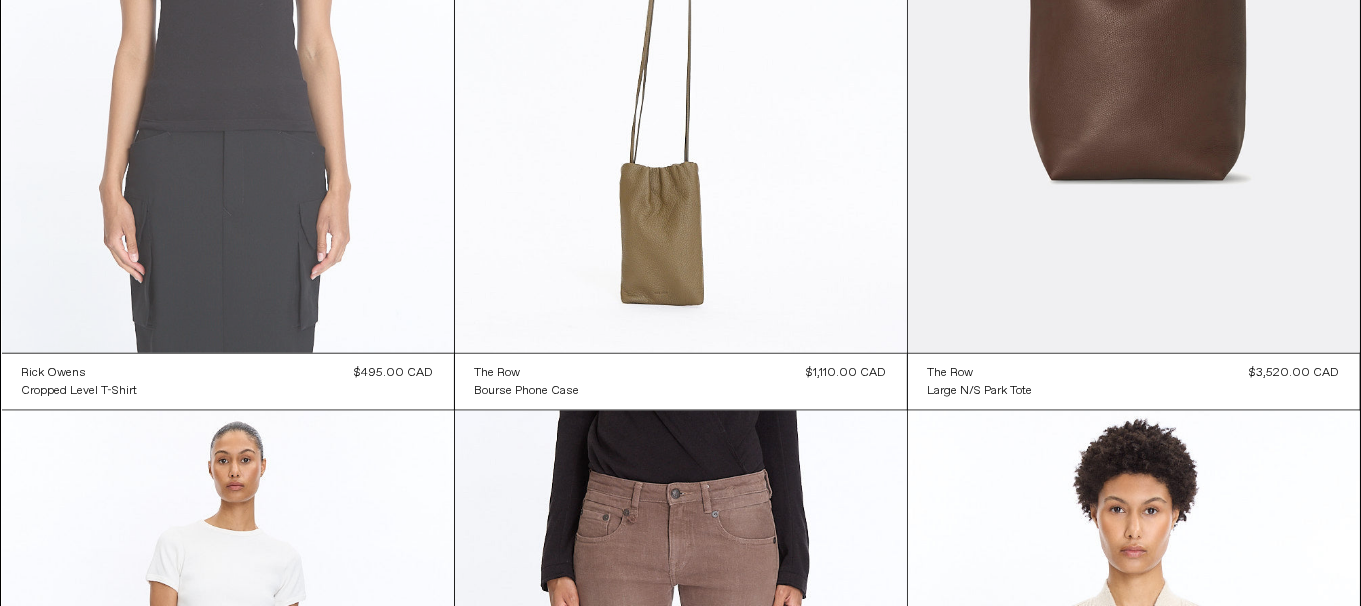 click at bounding box center [228, 14] 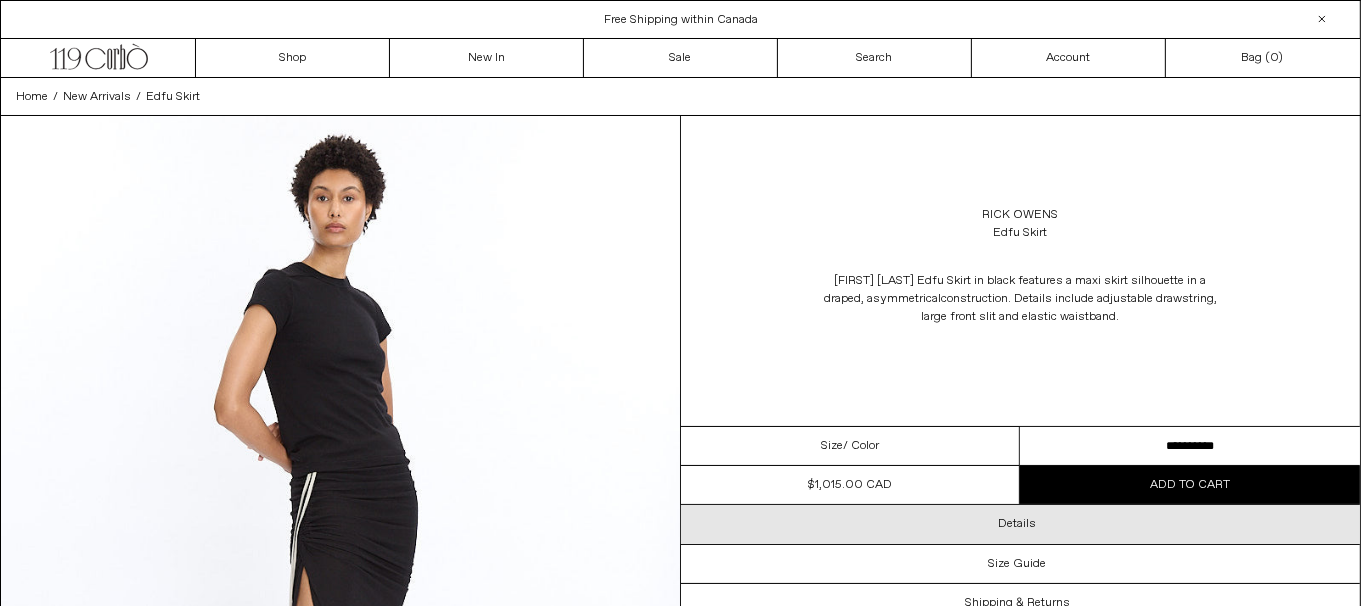 scroll, scrollTop: 0, scrollLeft: 0, axis: both 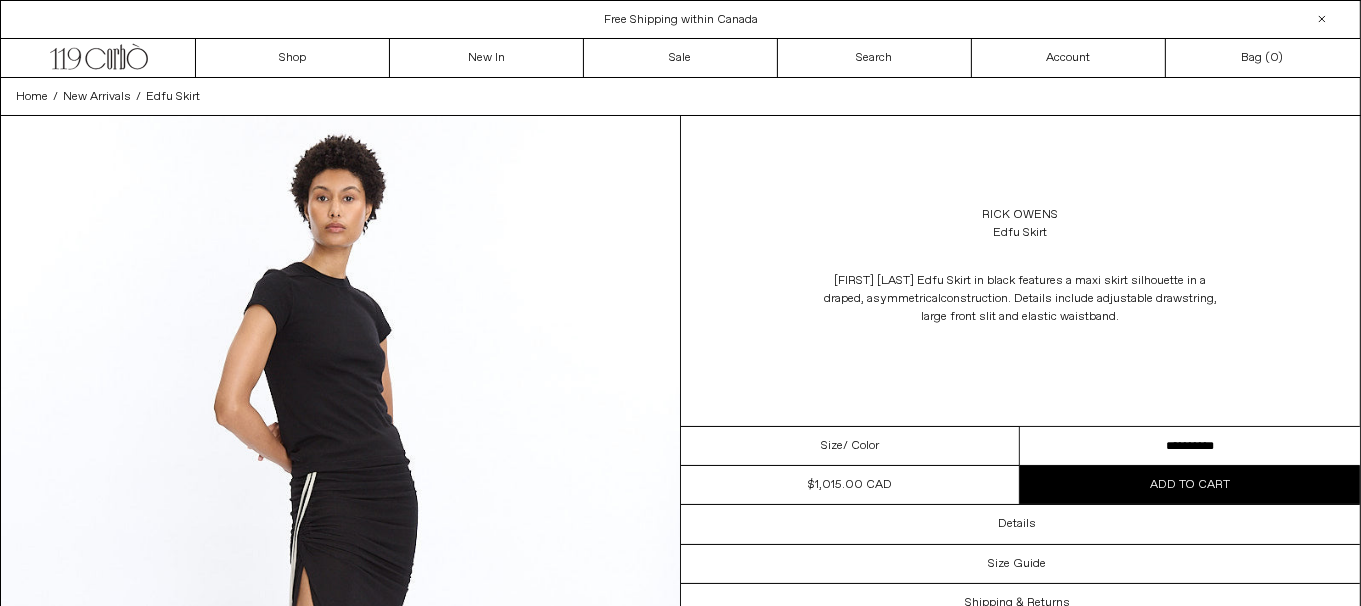 click on "**********" at bounding box center (1190, 446) 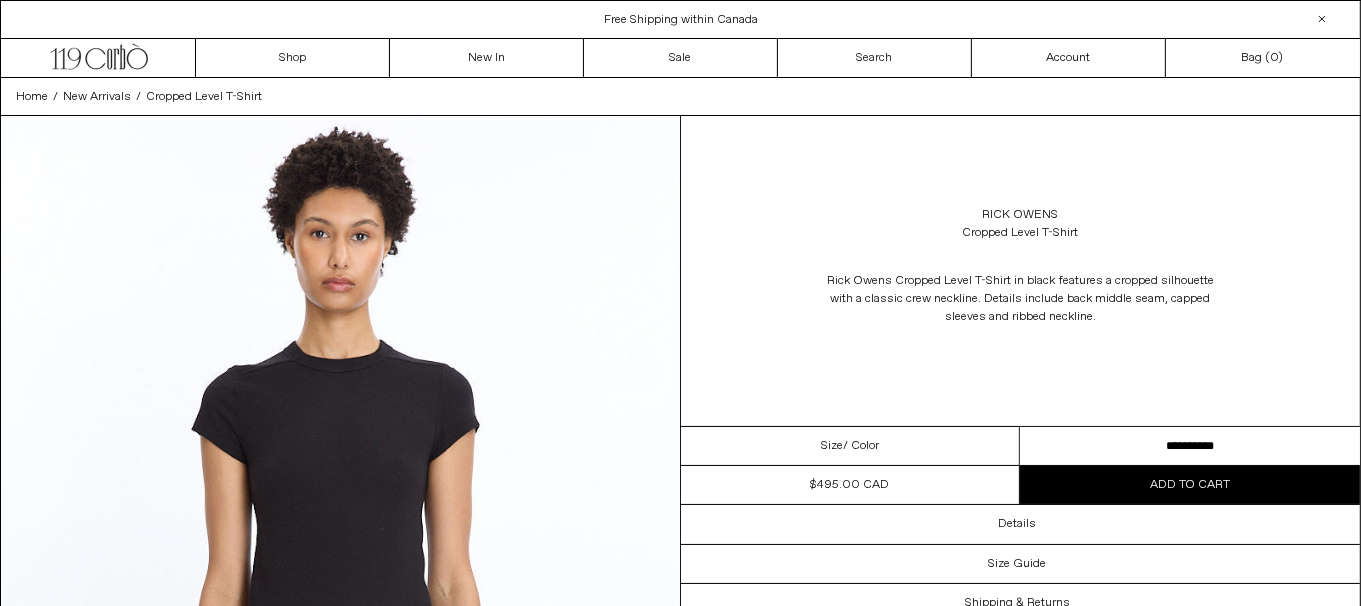 scroll, scrollTop: 0, scrollLeft: 0, axis: both 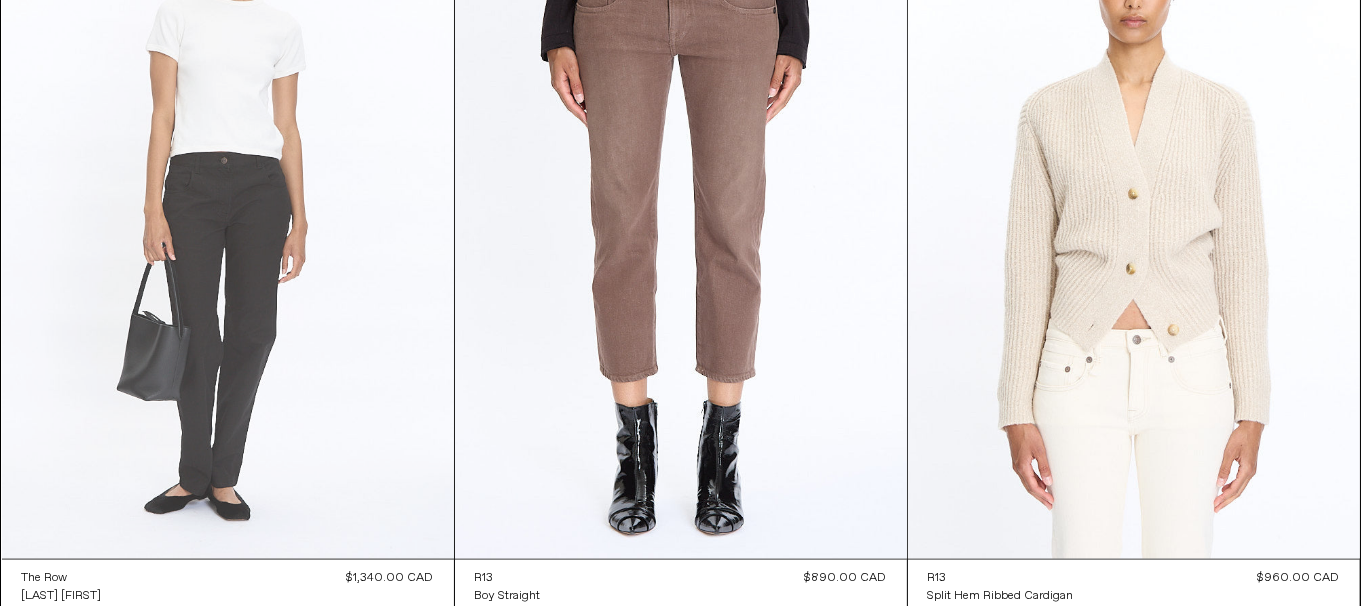 click at bounding box center (228, 220) 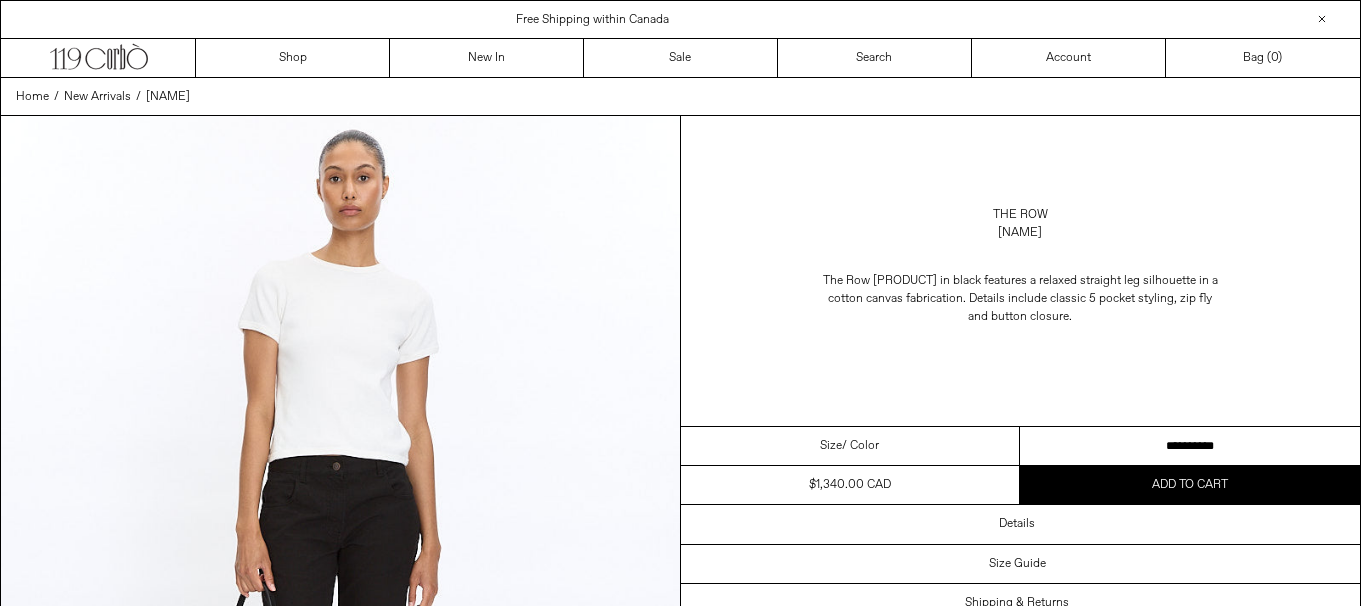 scroll, scrollTop: 0, scrollLeft: 0, axis: both 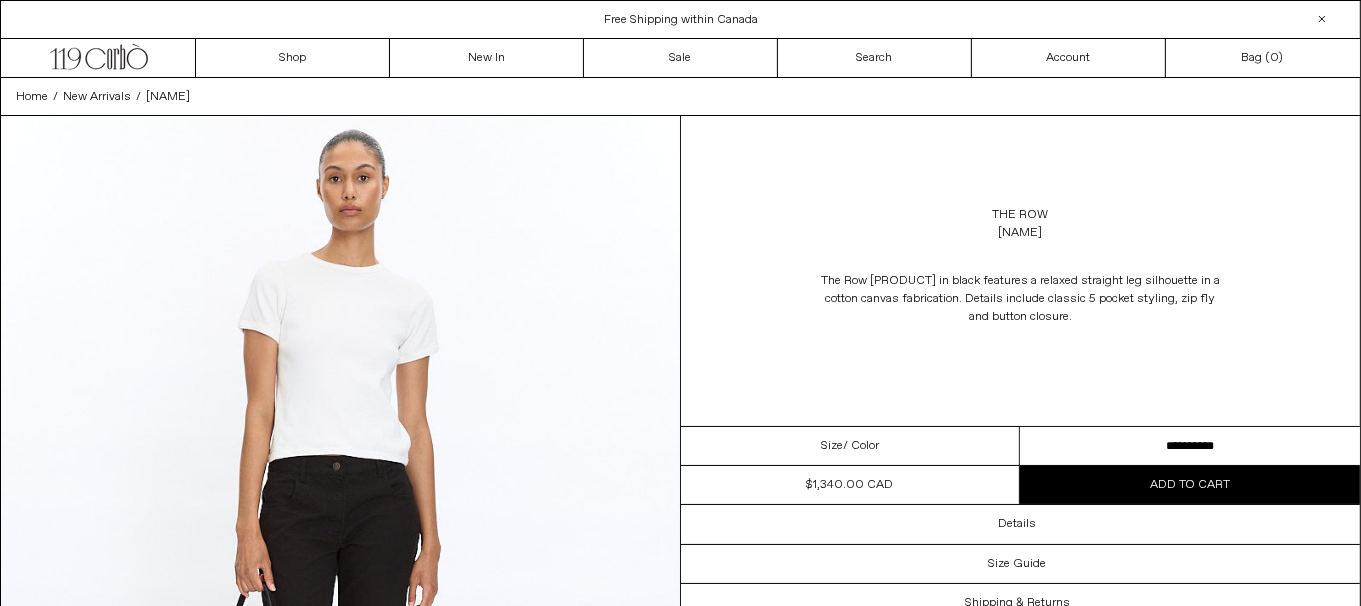 click on "**********" at bounding box center [1190, 446] 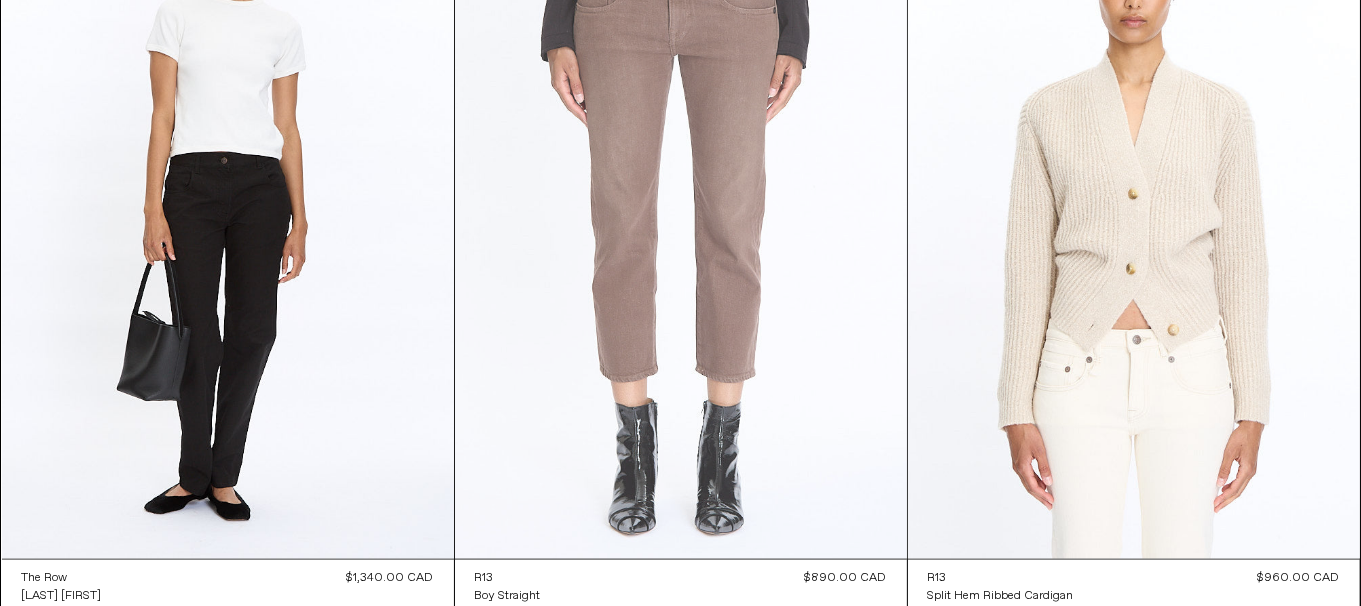 scroll, scrollTop: 0, scrollLeft: 0, axis: both 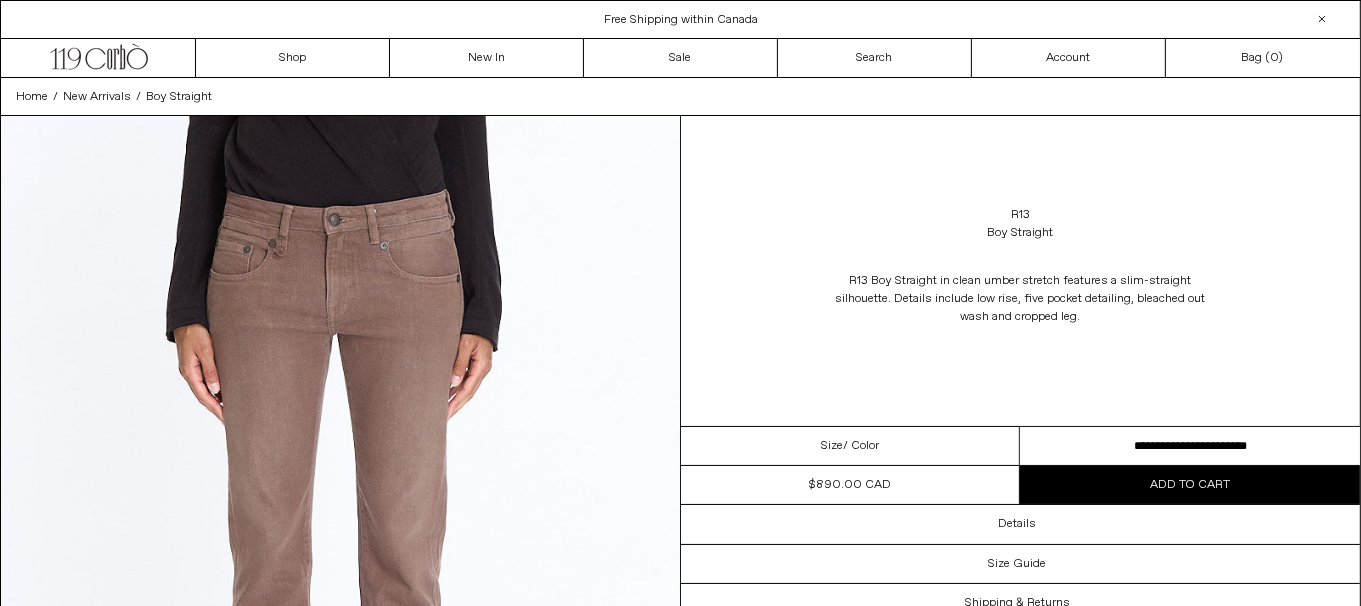 click on "**********" at bounding box center [1190, 446] 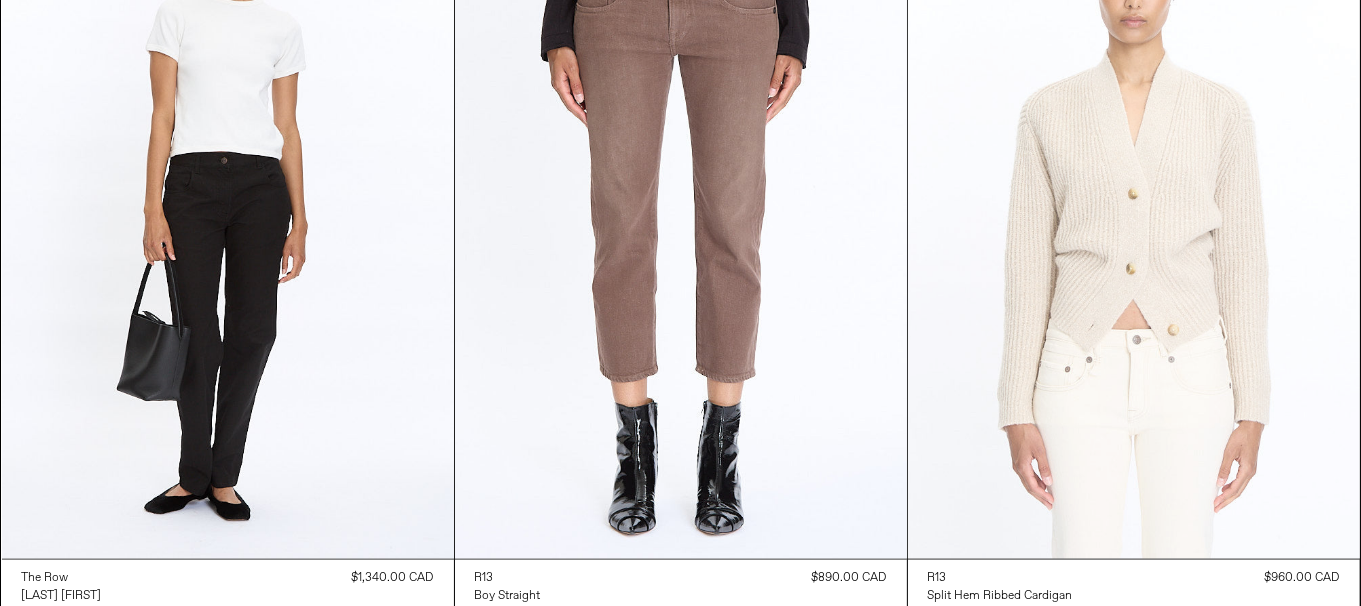 scroll, scrollTop: 3180, scrollLeft: 0, axis: vertical 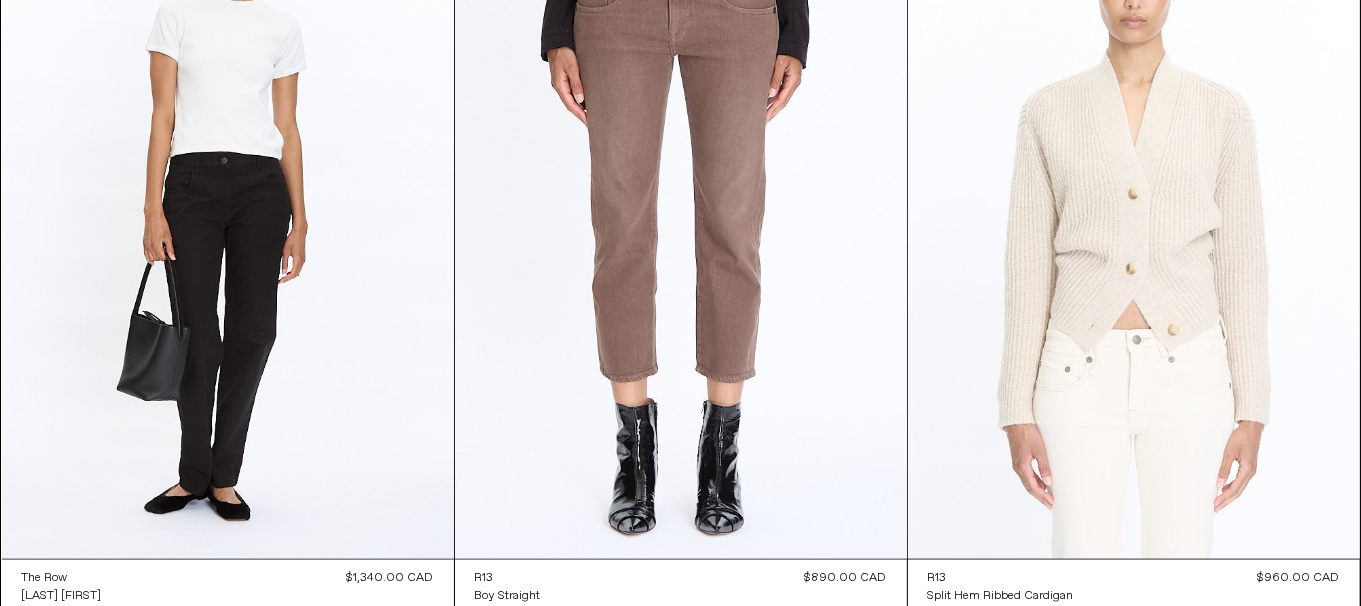 click at bounding box center [1134, 220] 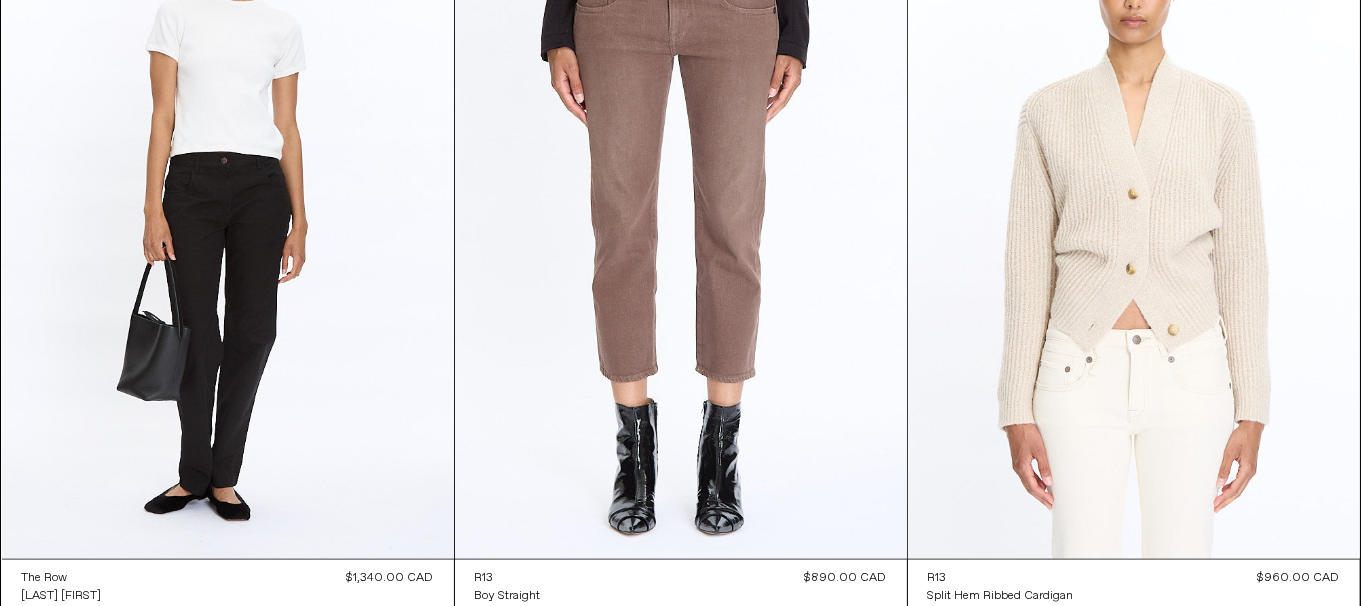 scroll, scrollTop: 3711, scrollLeft: 0, axis: vertical 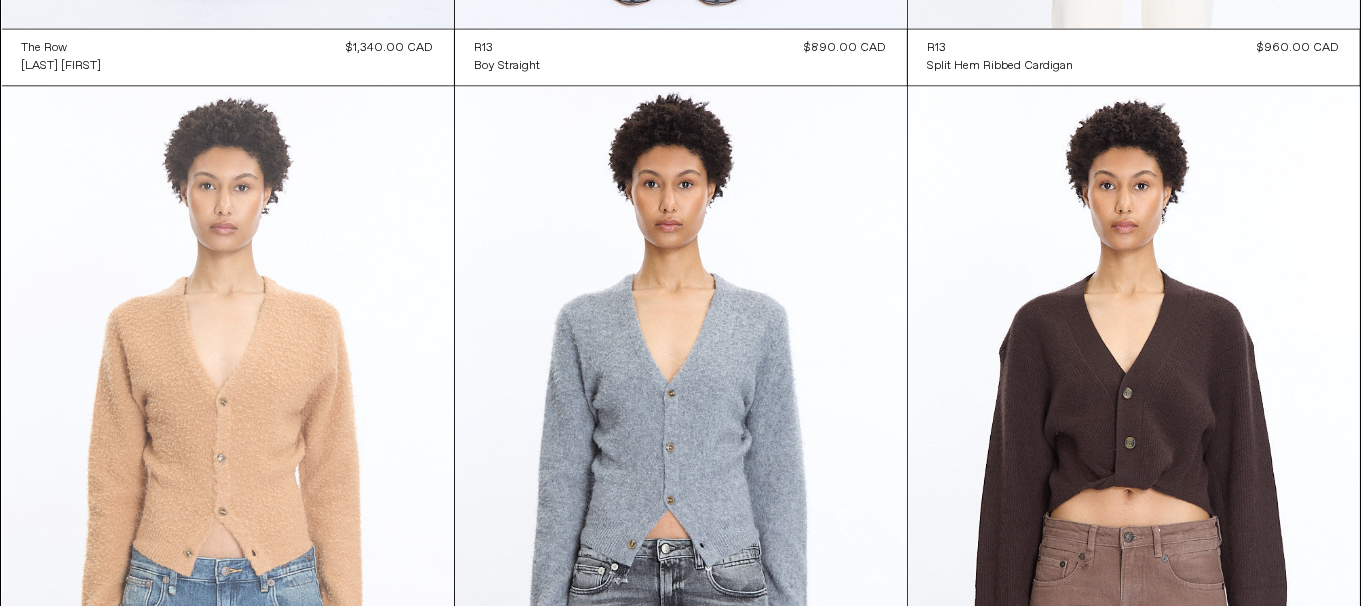 click at bounding box center [228, 425] 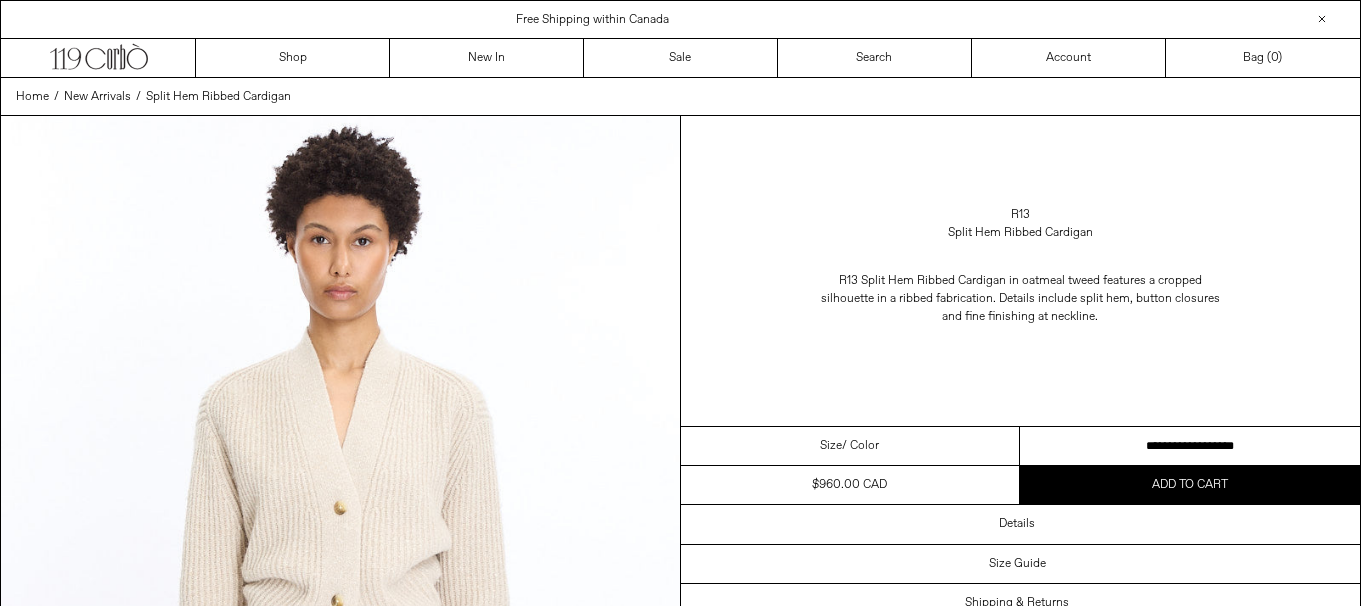 scroll, scrollTop: 0, scrollLeft: 0, axis: both 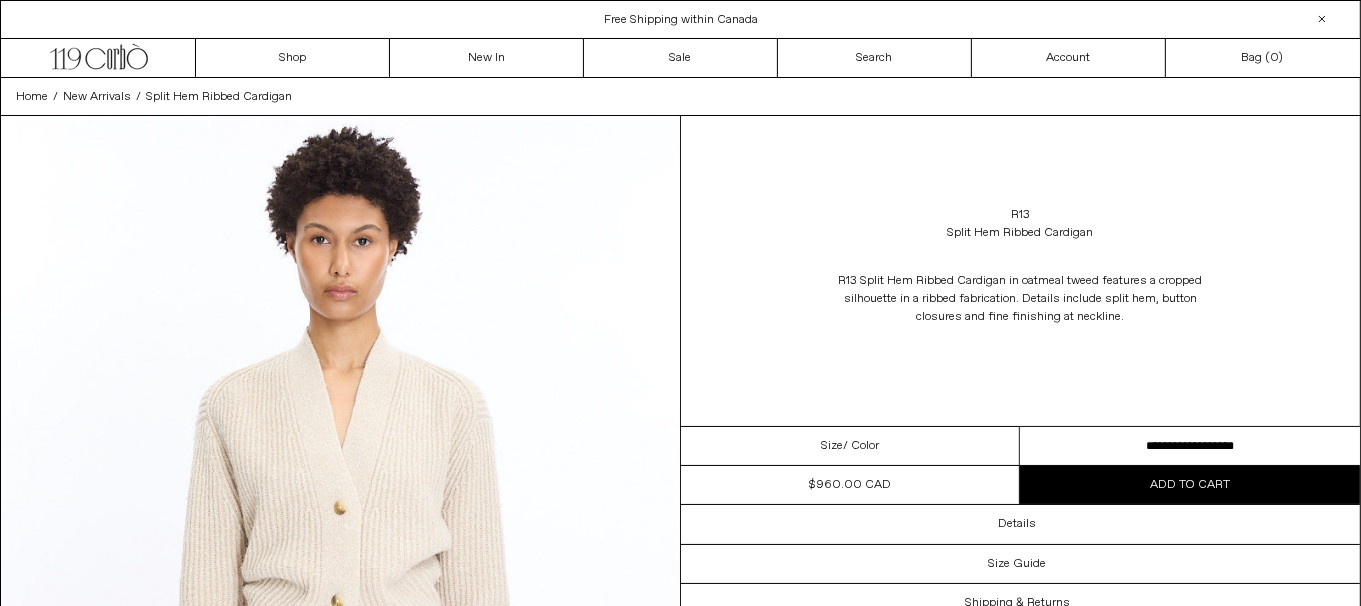 click on "**********" at bounding box center (1190, 446) 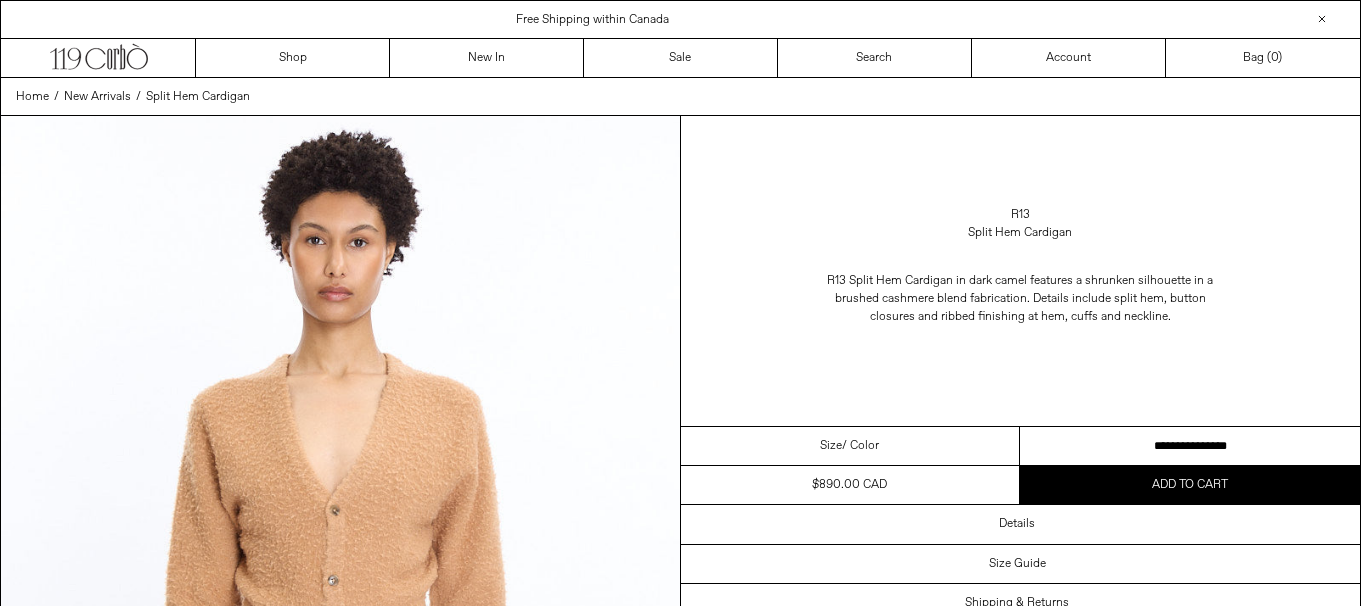 scroll, scrollTop: 0, scrollLeft: 0, axis: both 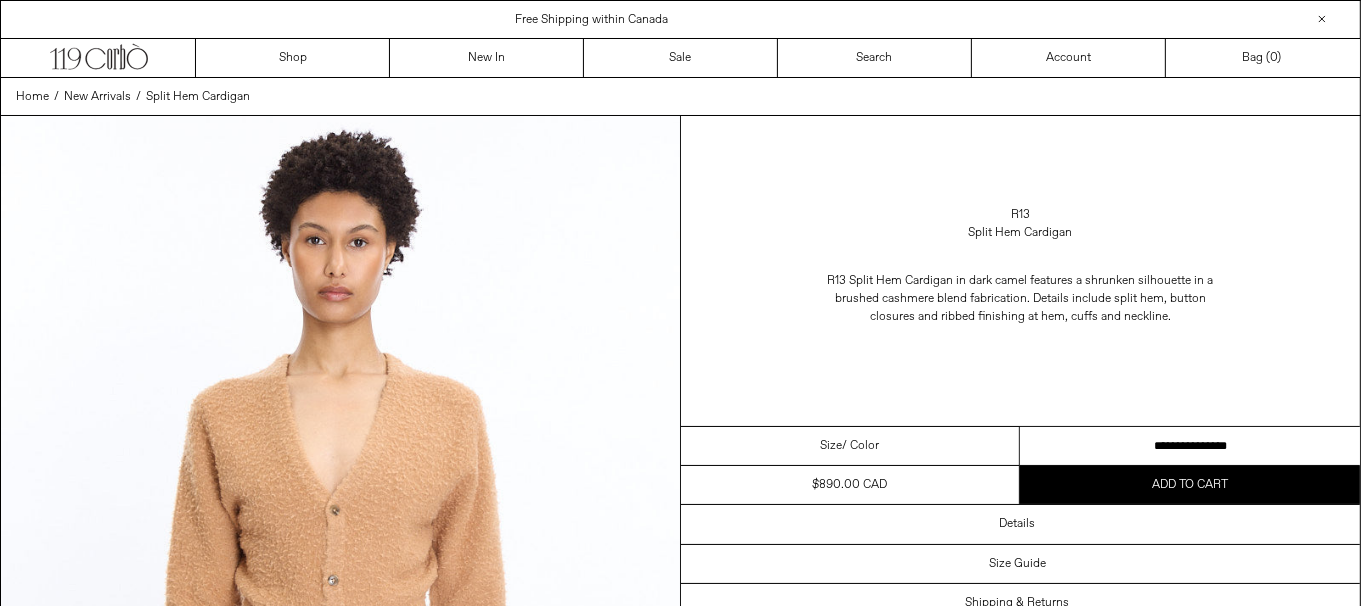 drag, startPoint x: 0, startPoint y: 0, endPoint x: 1073, endPoint y: 437, distance: 1158.5758 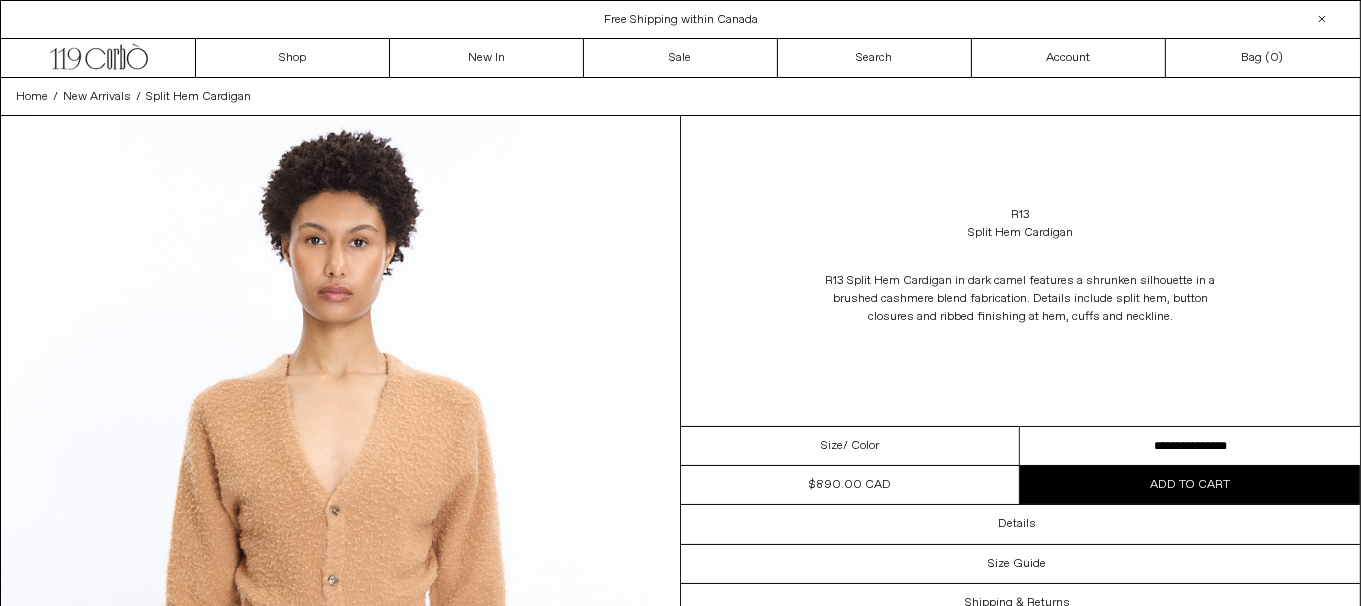 scroll, scrollTop: 0, scrollLeft: 0, axis: both 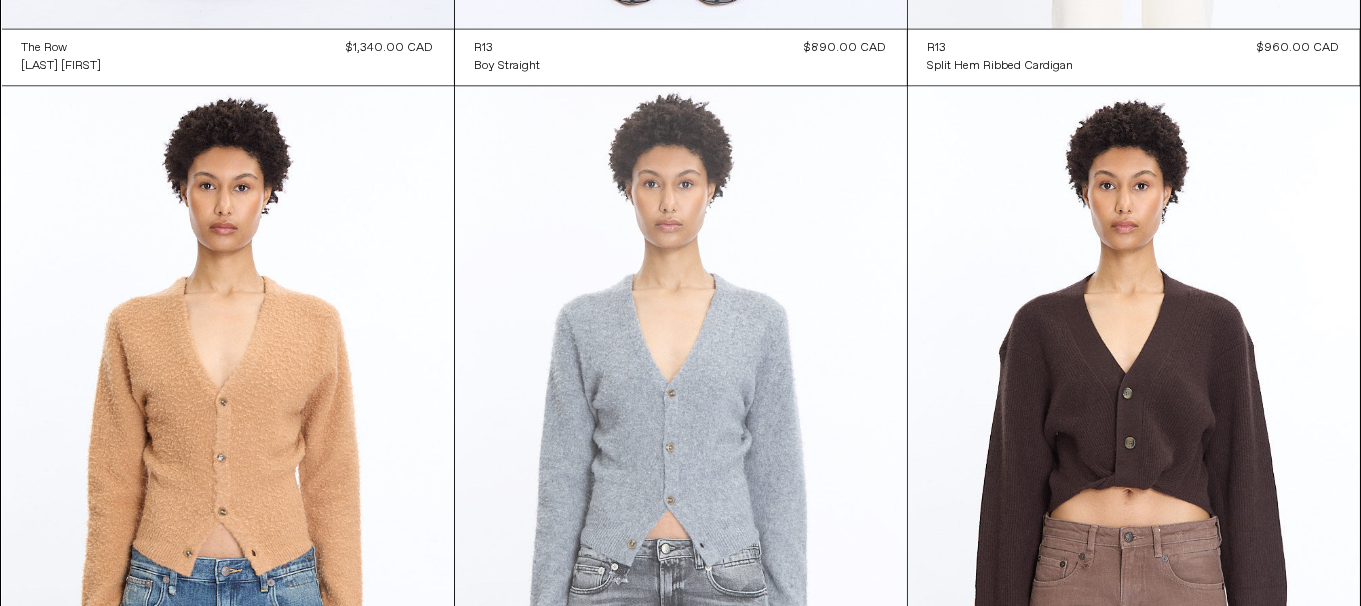 click at bounding box center (681, 425) 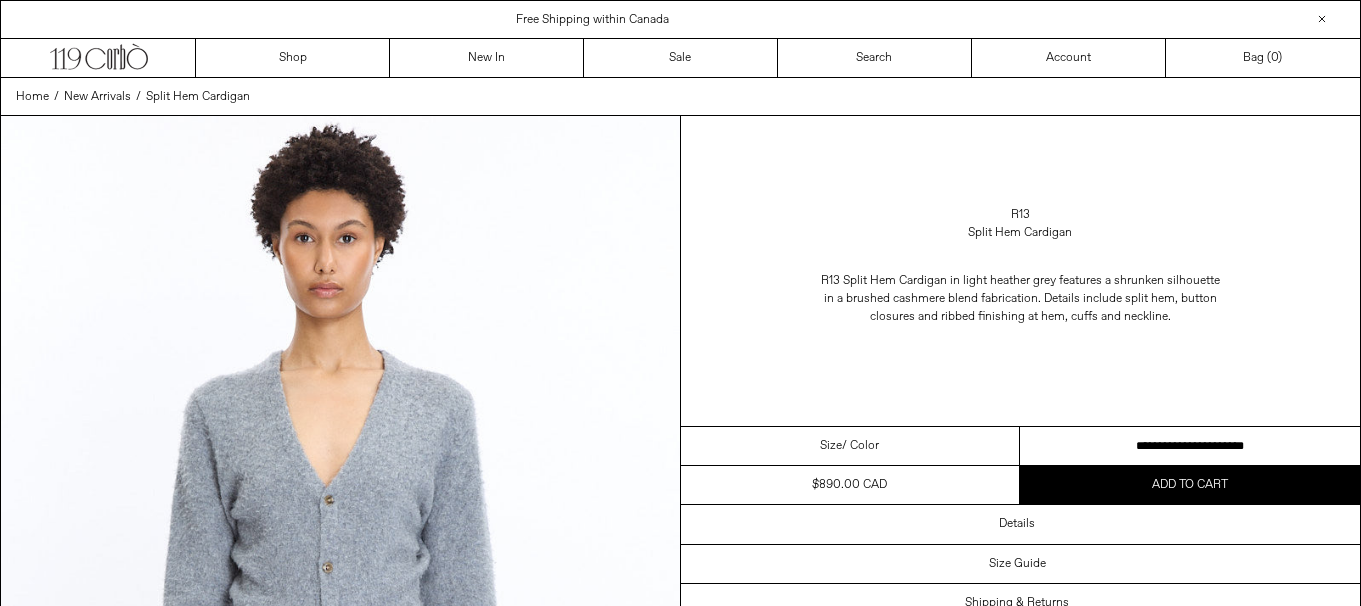 scroll, scrollTop: 0, scrollLeft: 0, axis: both 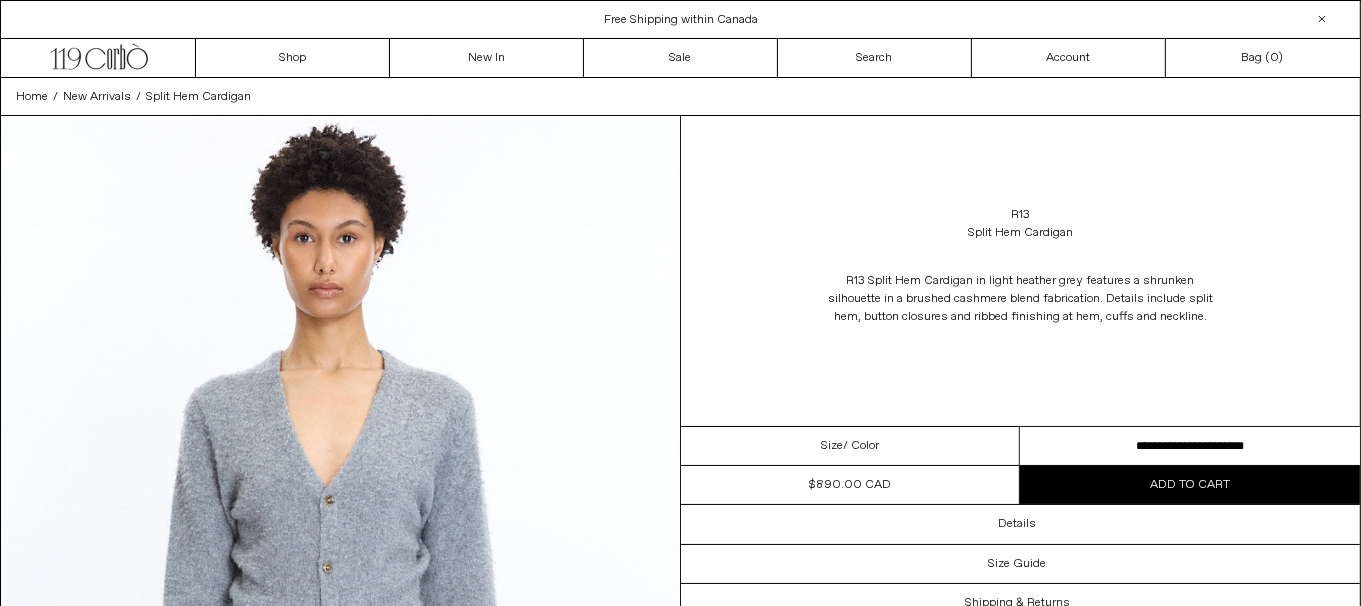 click on "**********" at bounding box center [1190, 446] 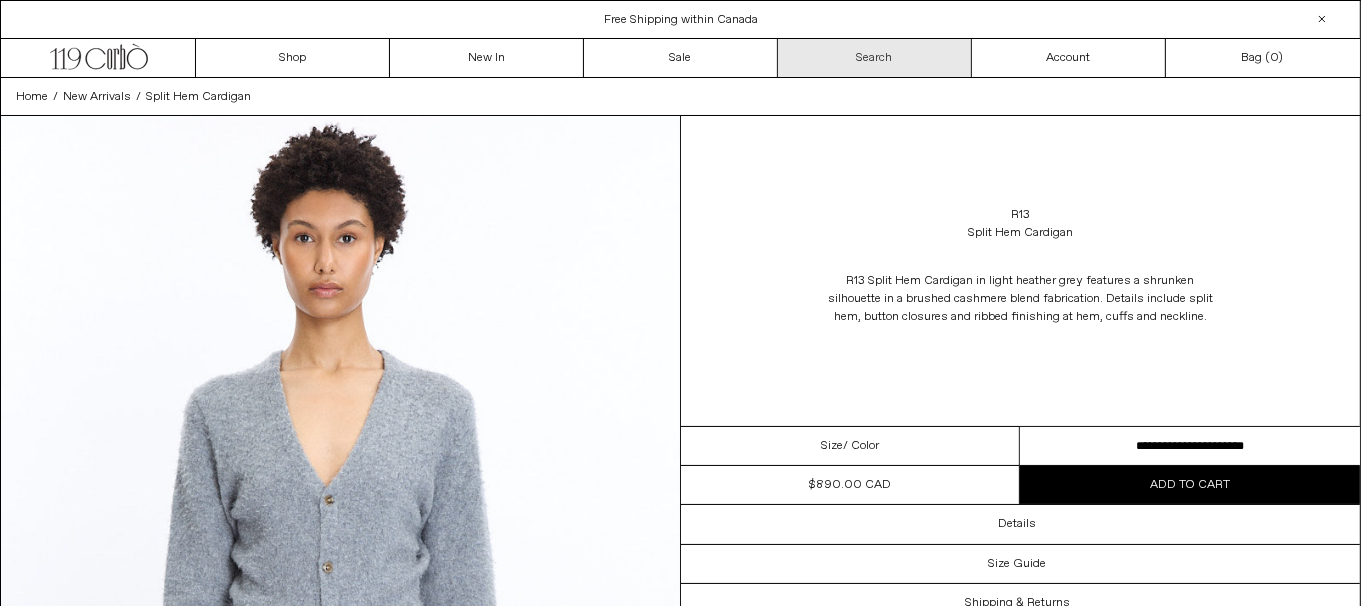scroll, scrollTop: 0, scrollLeft: 0, axis: both 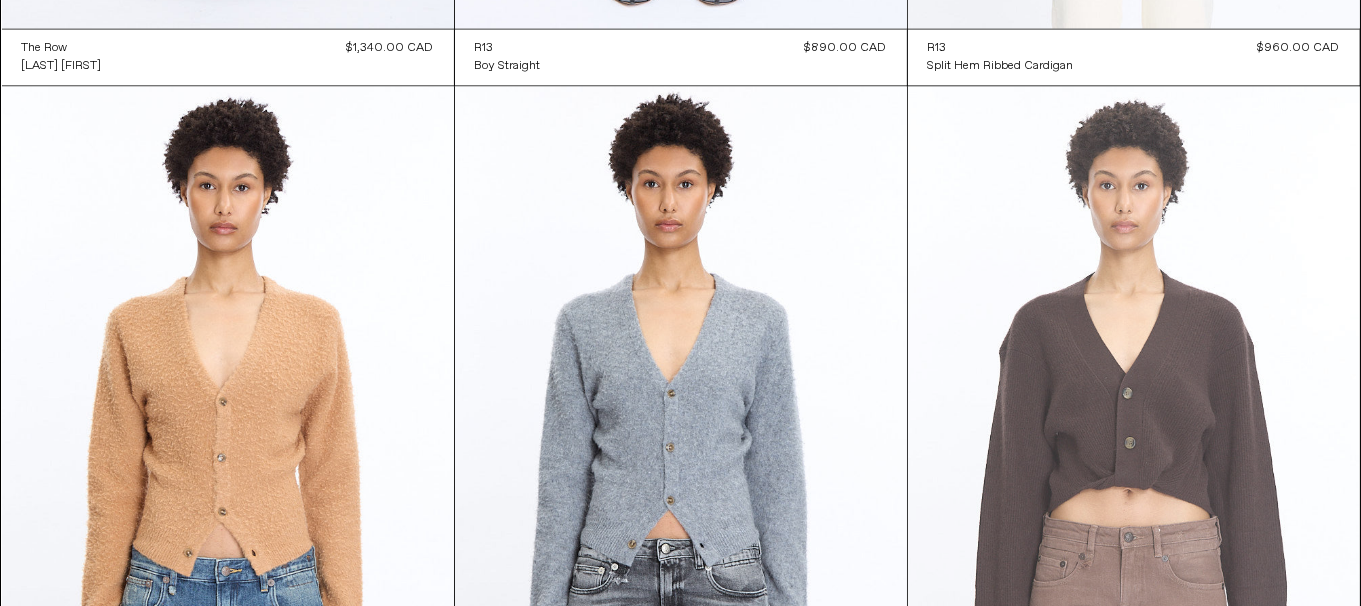 click at bounding box center [1134, 425] 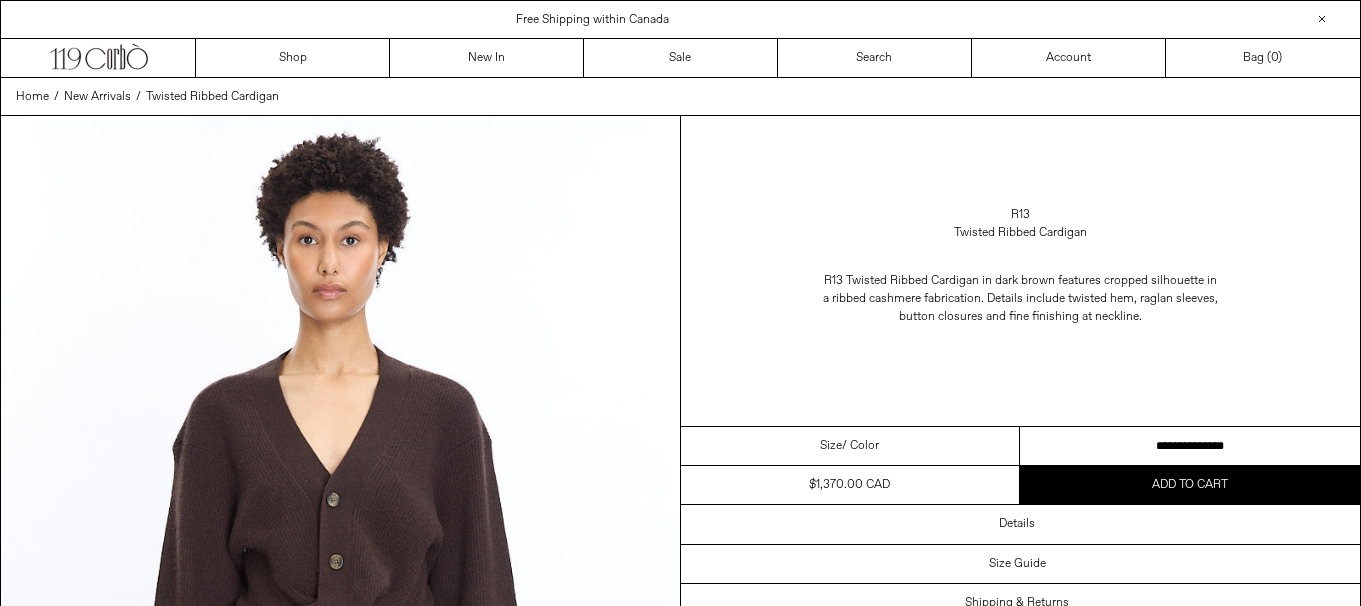 scroll, scrollTop: 0, scrollLeft: 0, axis: both 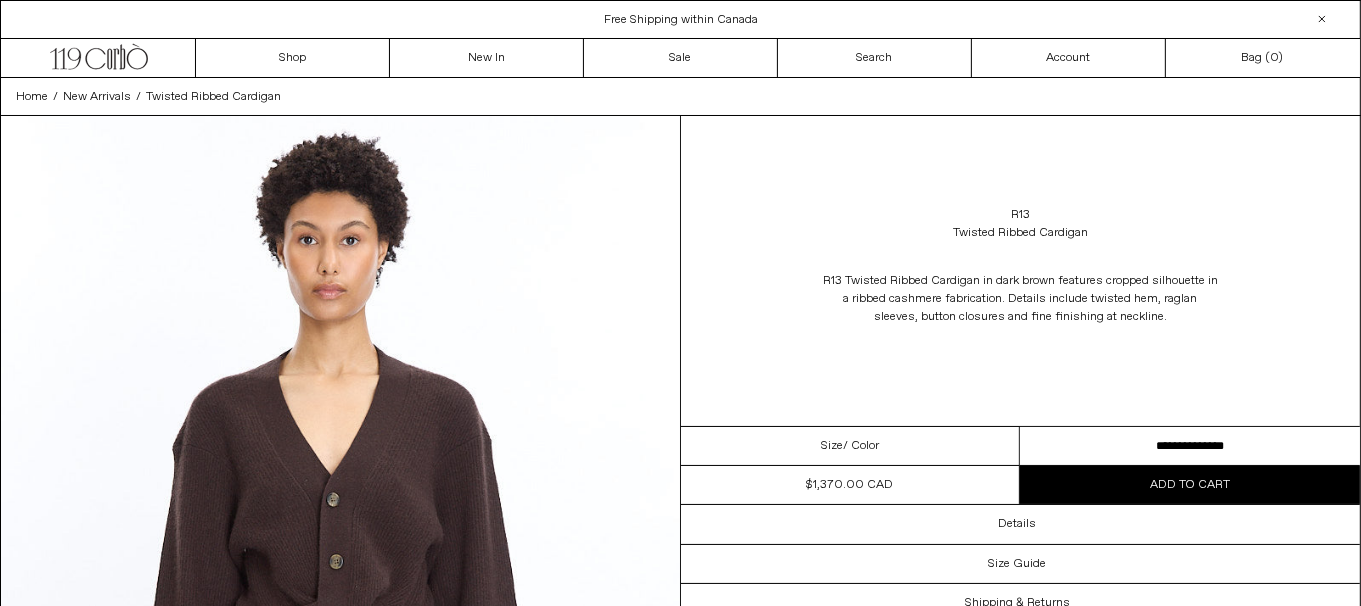 click on "**********" at bounding box center [1190, 446] 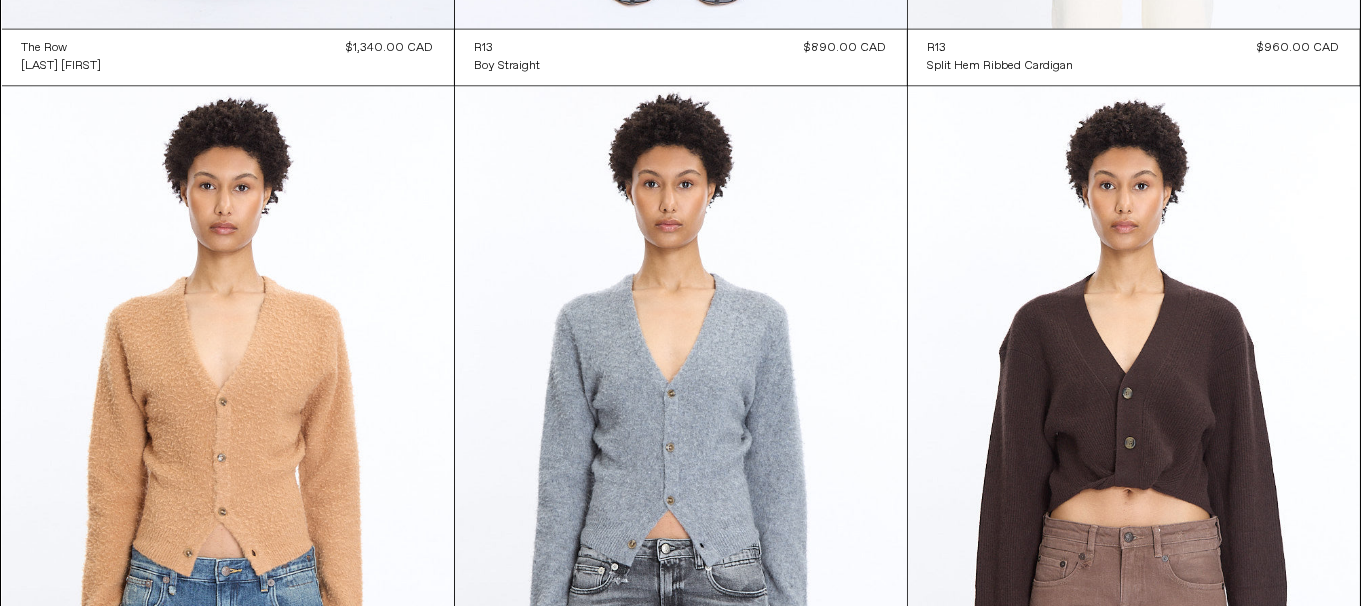 scroll, scrollTop: 0, scrollLeft: 0, axis: both 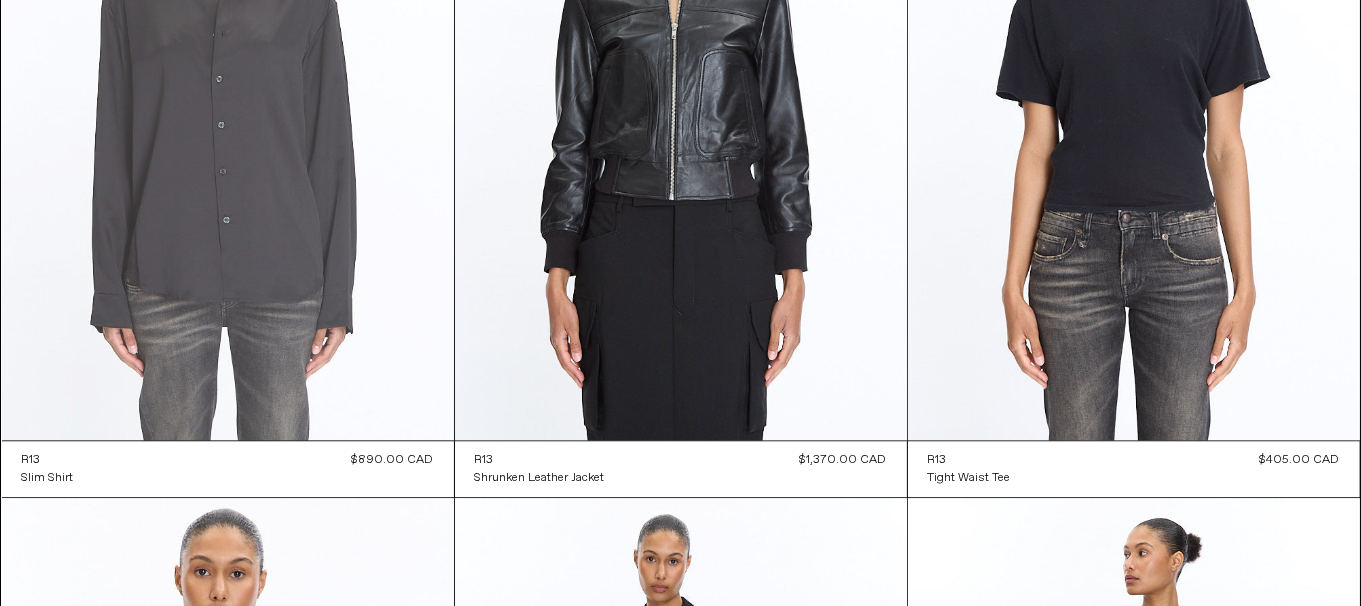 click at bounding box center (228, 101) 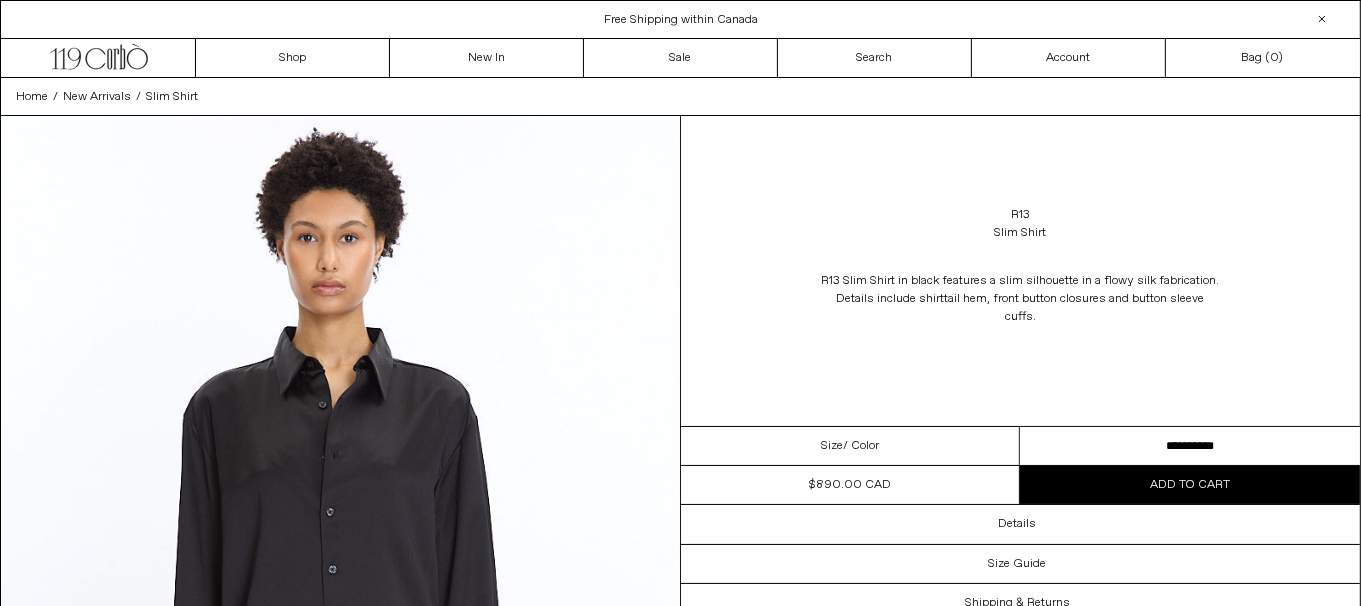 scroll, scrollTop: 0, scrollLeft: 0, axis: both 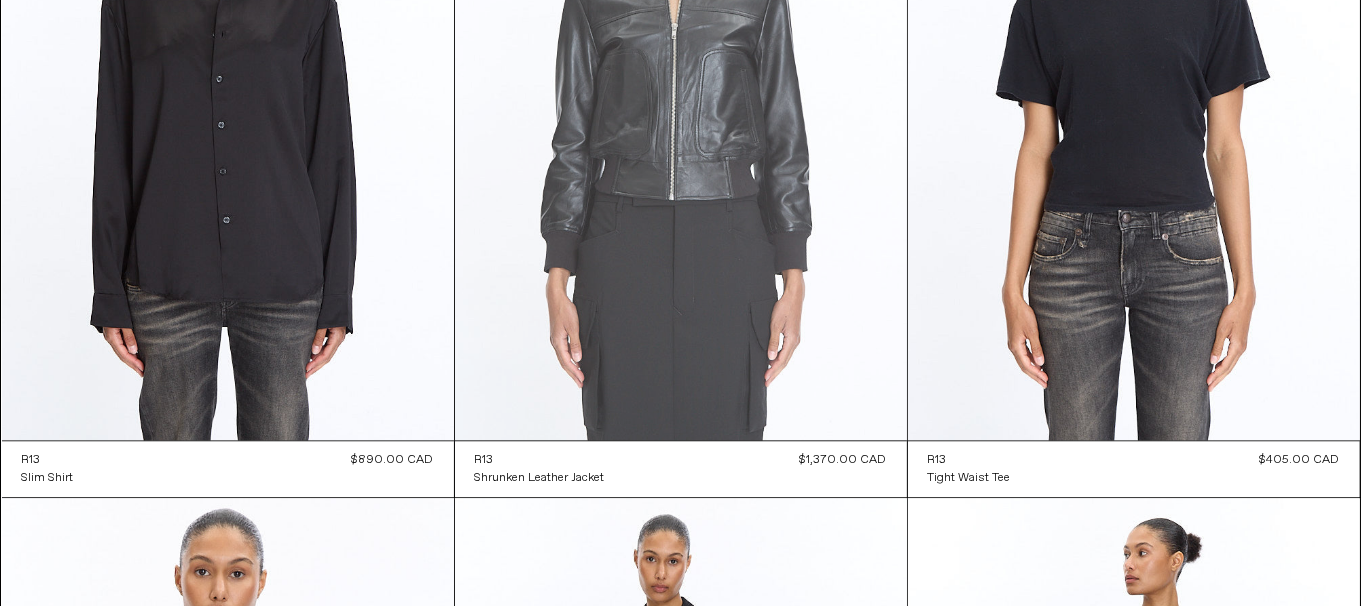 click at bounding box center [681, 101] 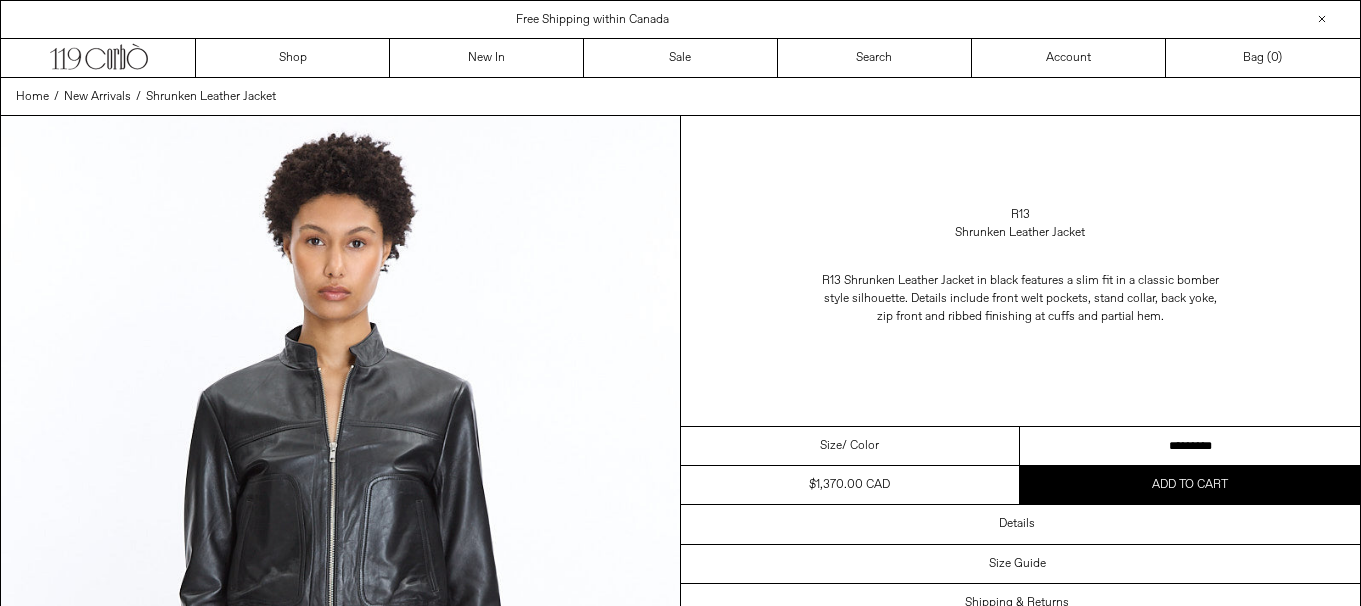 scroll, scrollTop: 0, scrollLeft: 0, axis: both 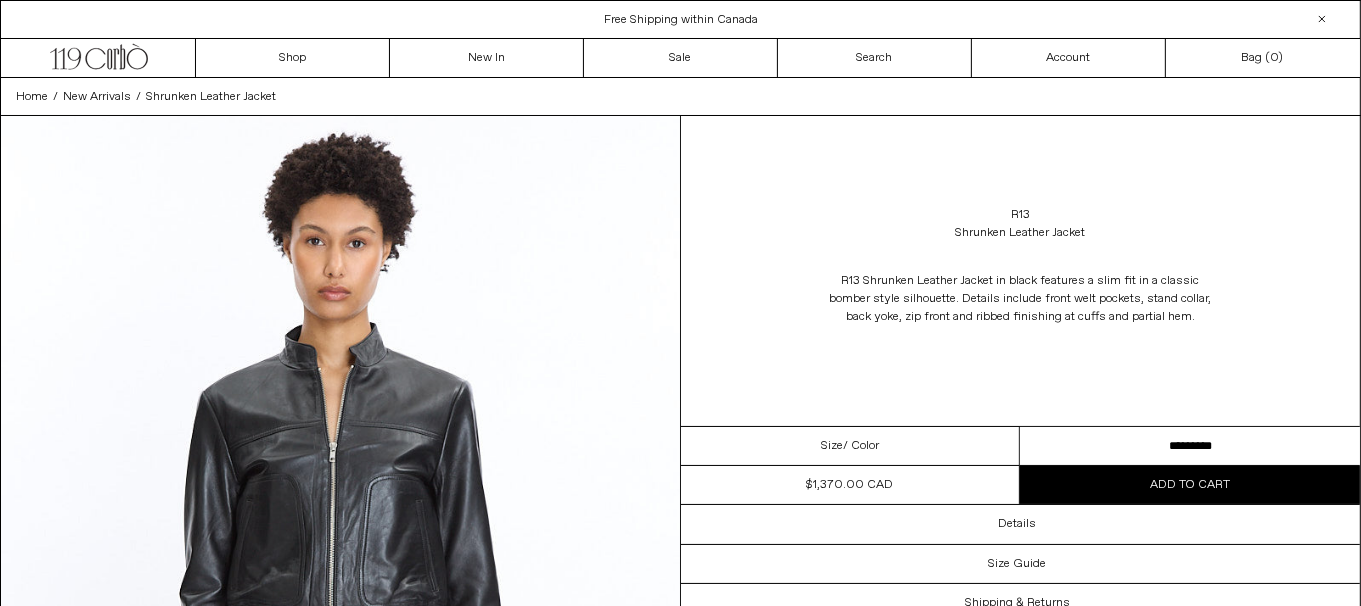 click on "**********" at bounding box center (1190, 446) 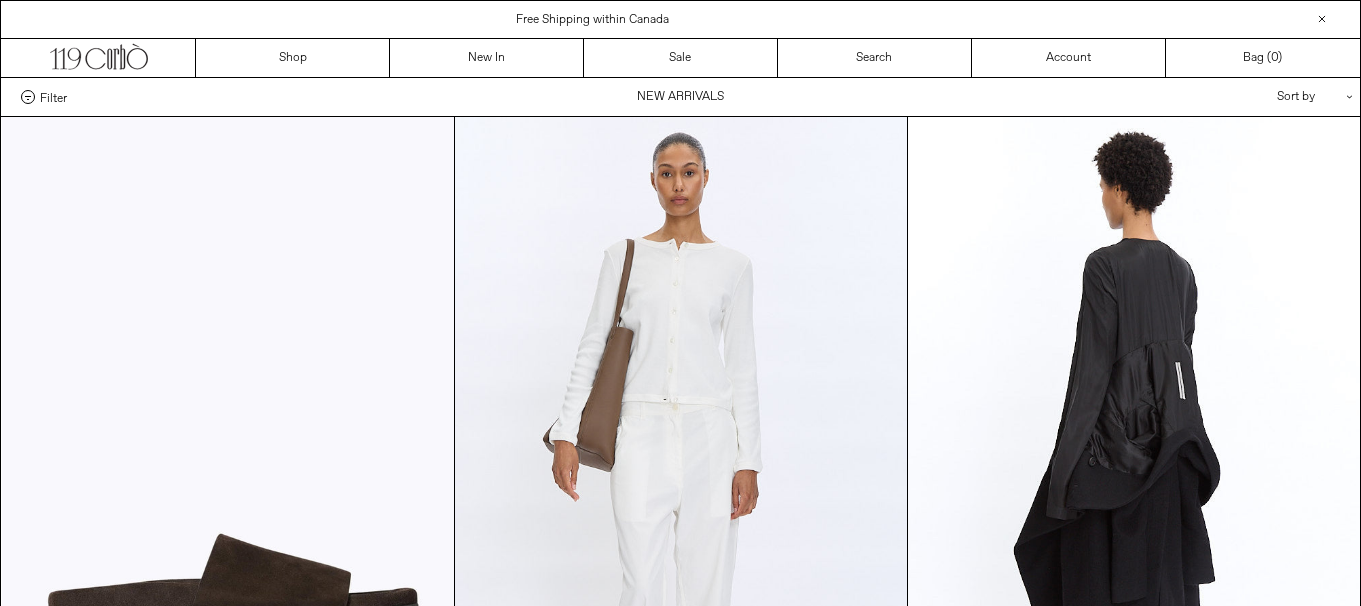 scroll, scrollTop: 4771, scrollLeft: 0, axis: vertical 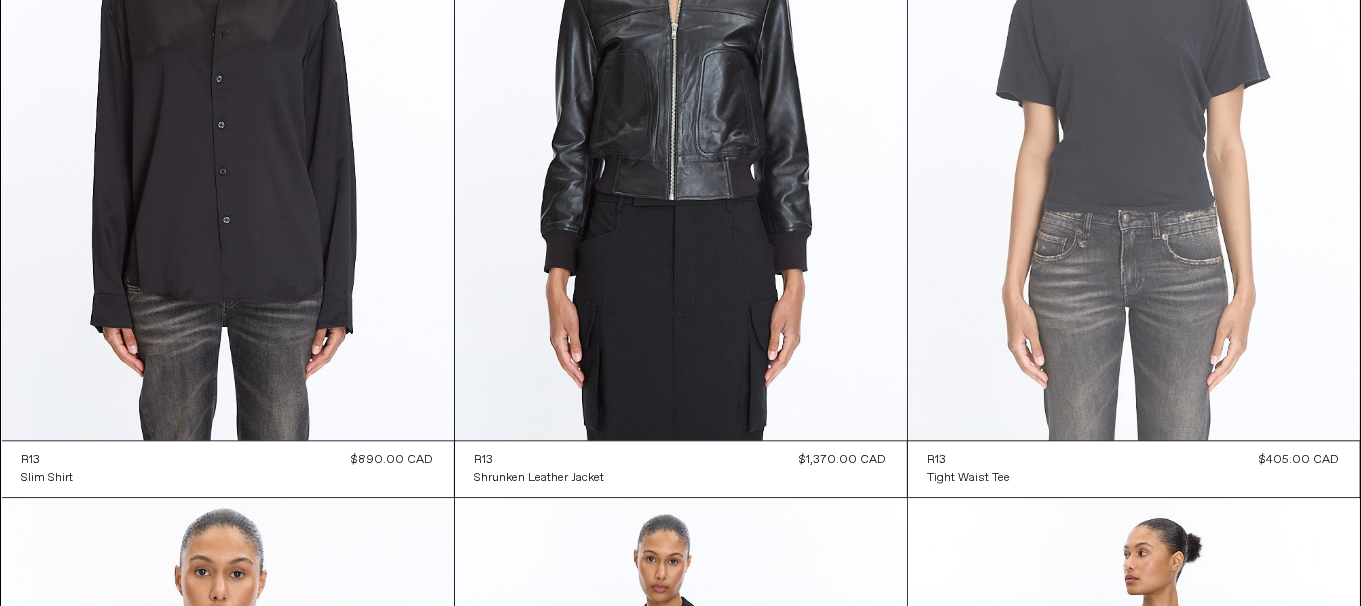 click at bounding box center [1134, 101] 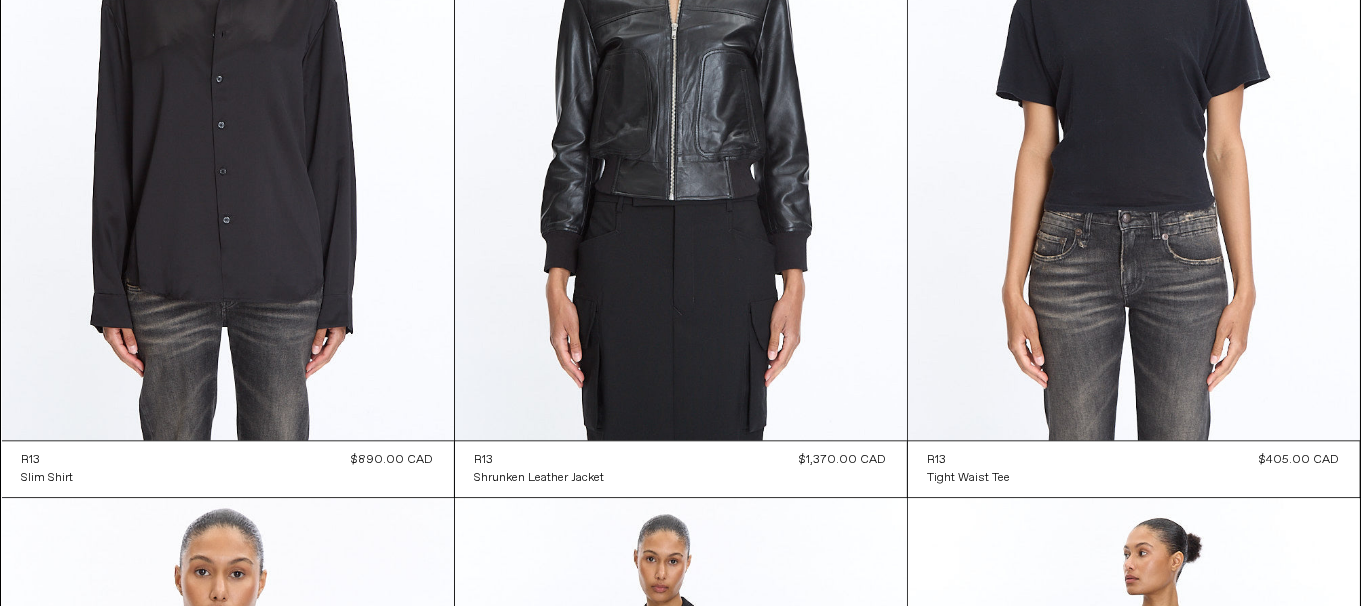 scroll, scrollTop: 5301, scrollLeft: 0, axis: vertical 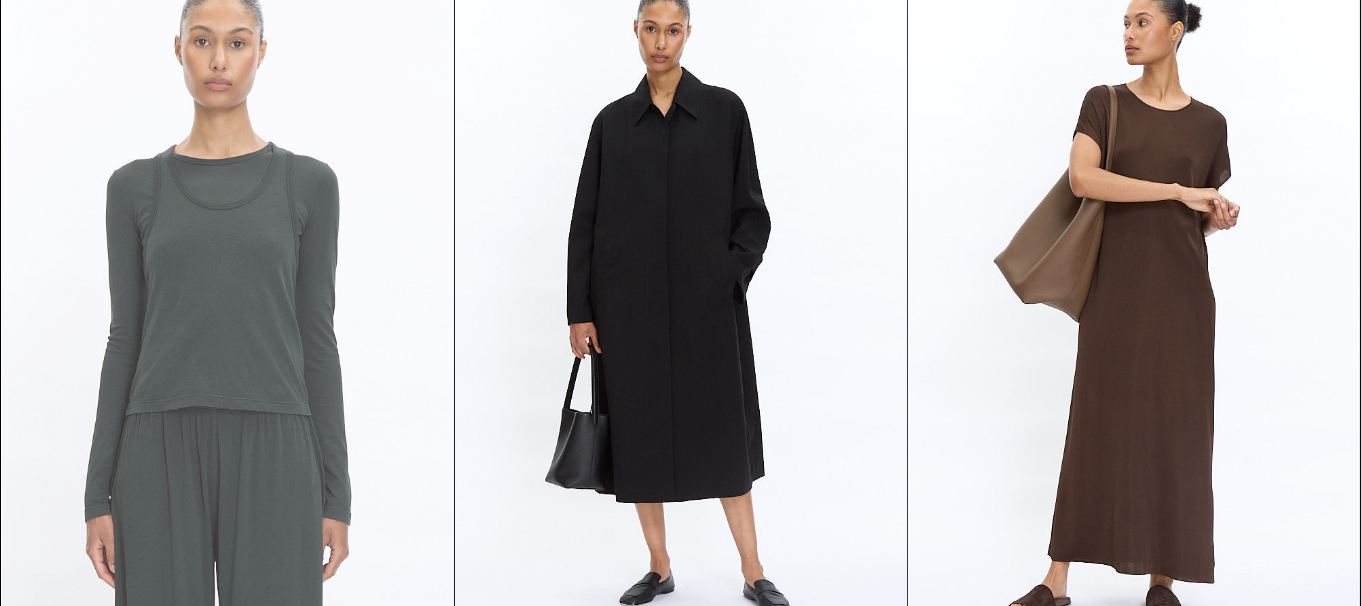 click at bounding box center (228, 307) 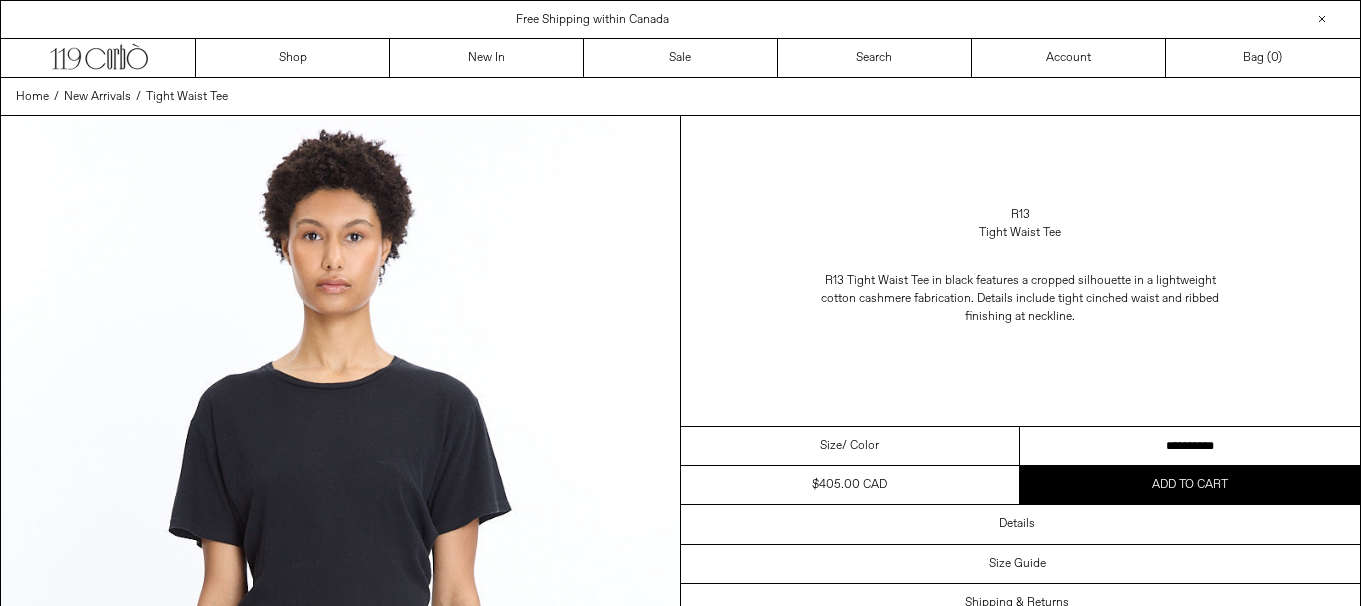 scroll, scrollTop: 0, scrollLeft: 0, axis: both 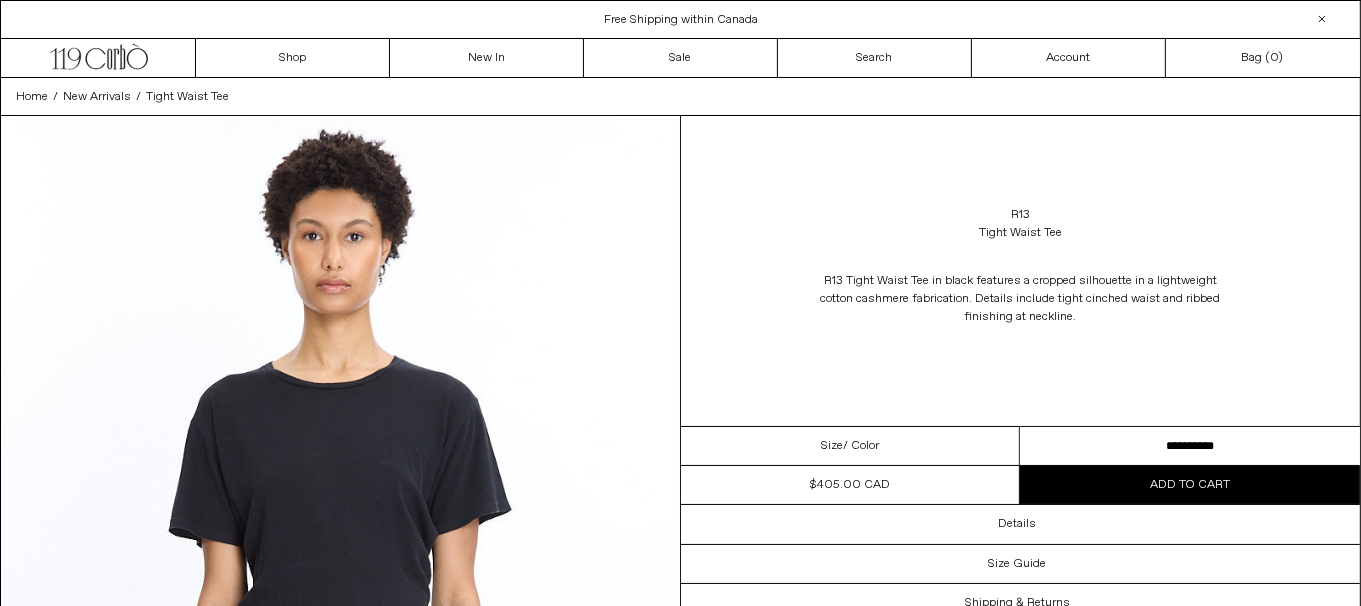 click on "**********" at bounding box center [1190, 446] 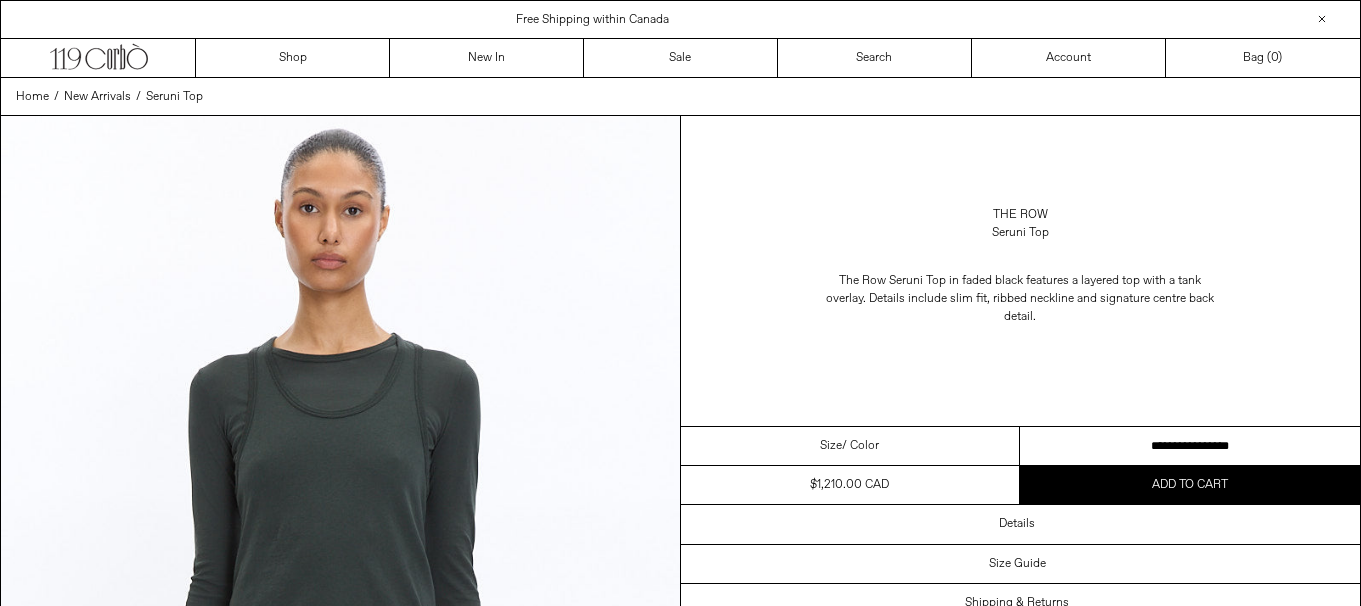 scroll, scrollTop: 0, scrollLeft: 0, axis: both 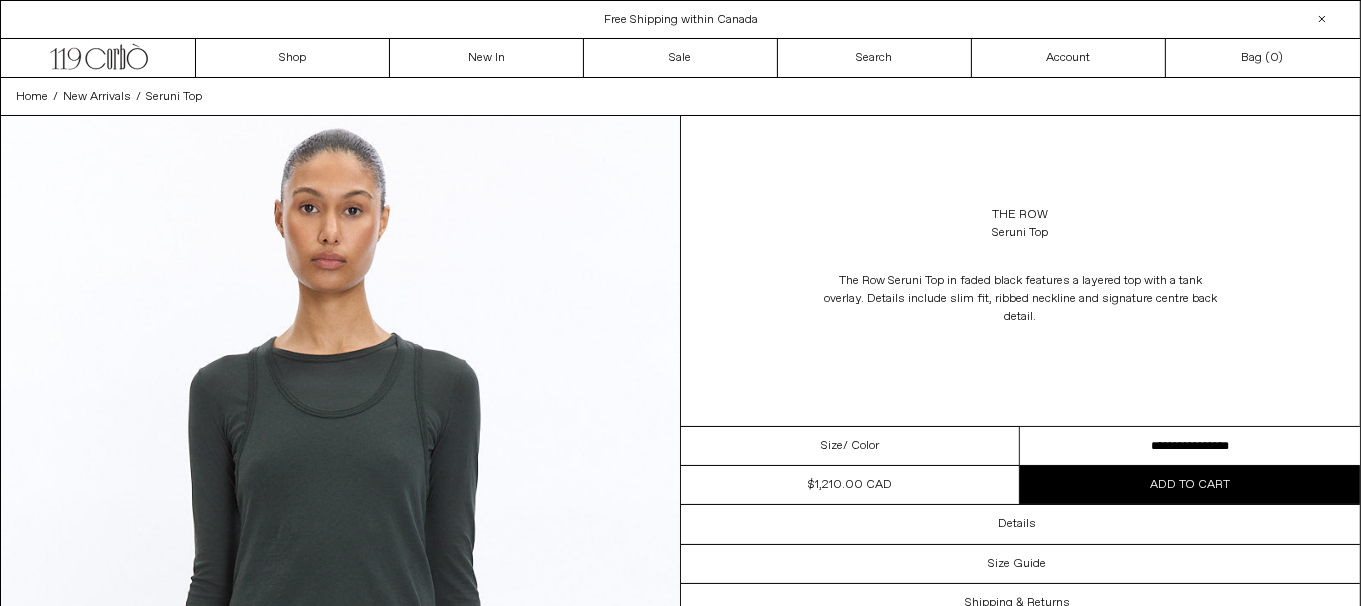 click on "**********" at bounding box center (1190, 446) 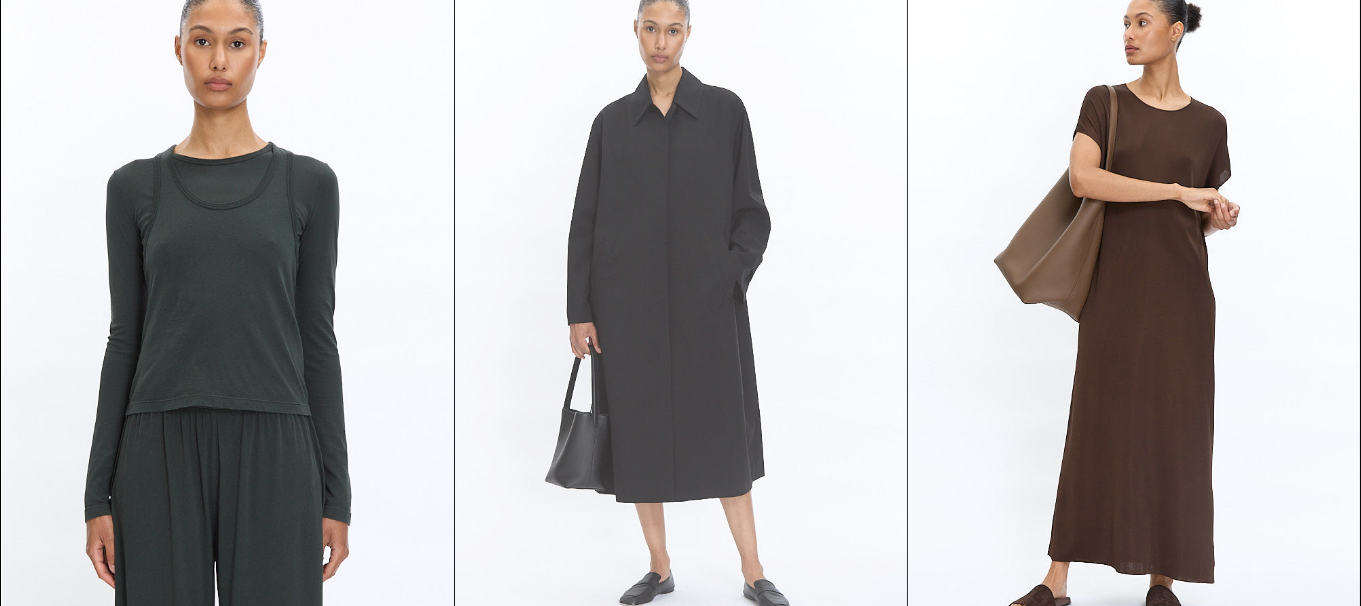 scroll, scrollTop: 0, scrollLeft: 0, axis: both 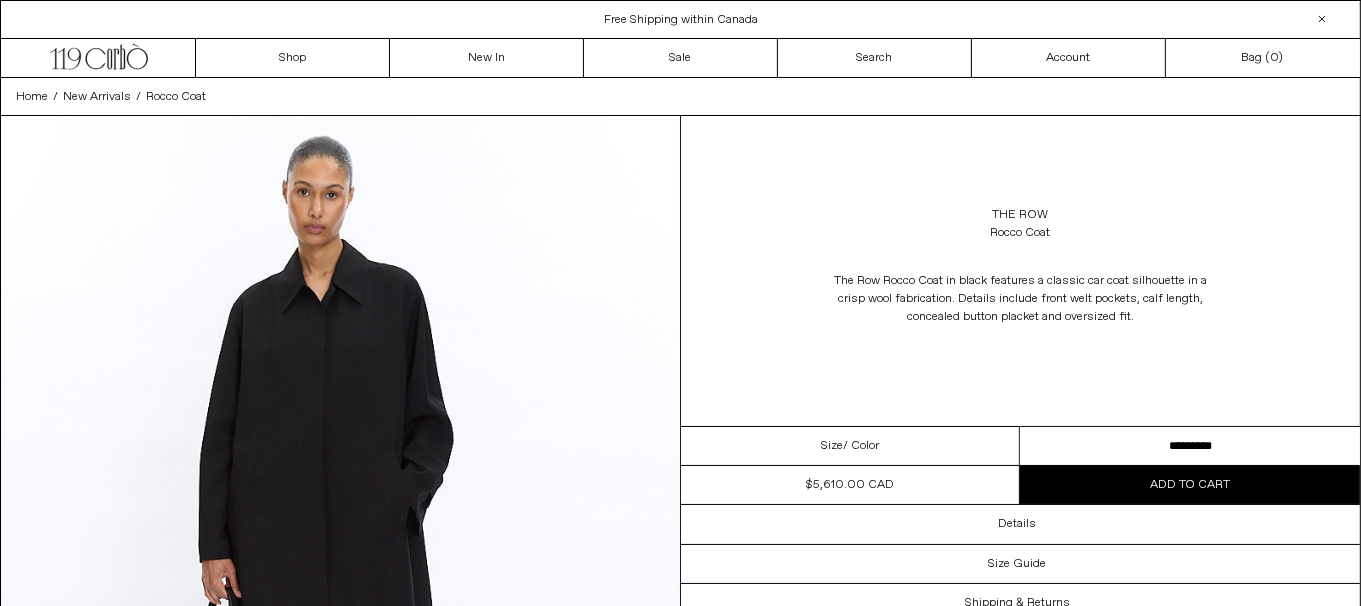 click on "**********" at bounding box center [1190, 446] 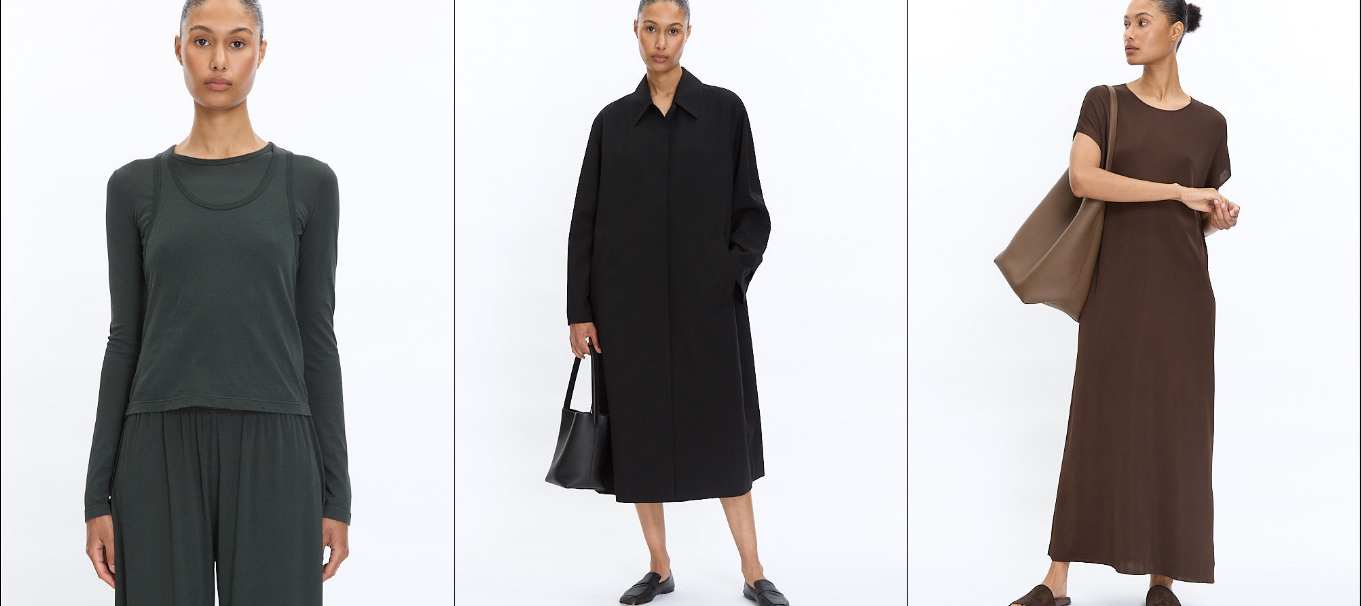 scroll, scrollTop: 0, scrollLeft: 0, axis: both 